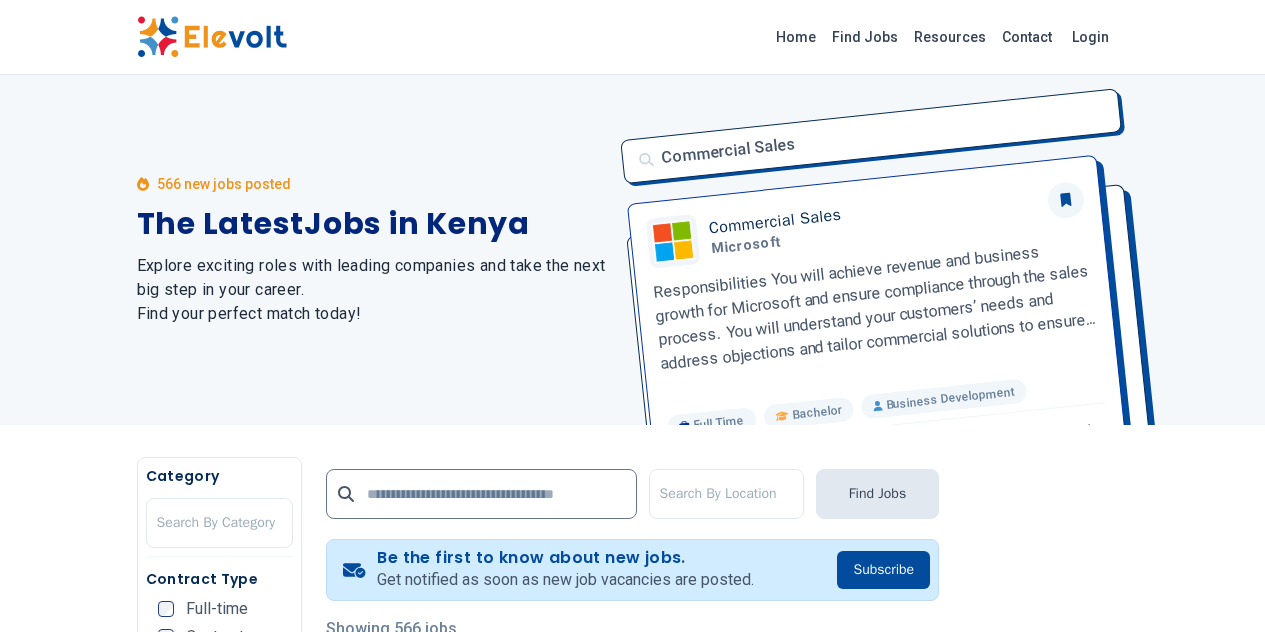 scroll, scrollTop: 206, scrollLeft: 0, axis: vertical 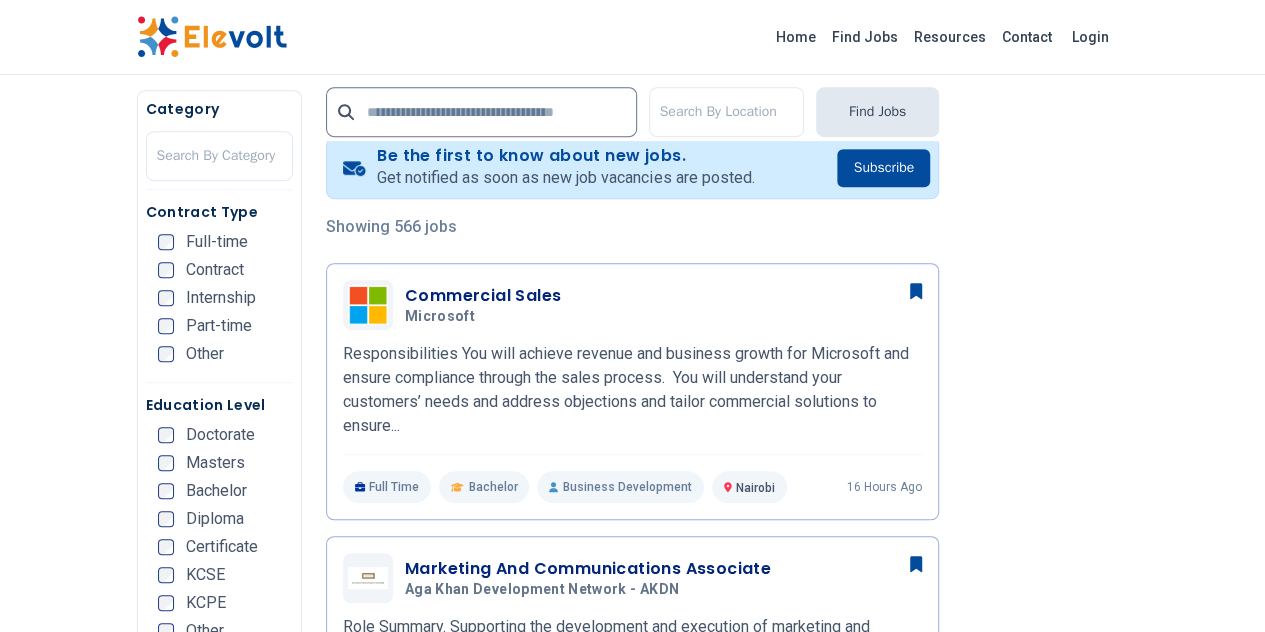 click on "Bachelor" at bounding box center (202, 491) 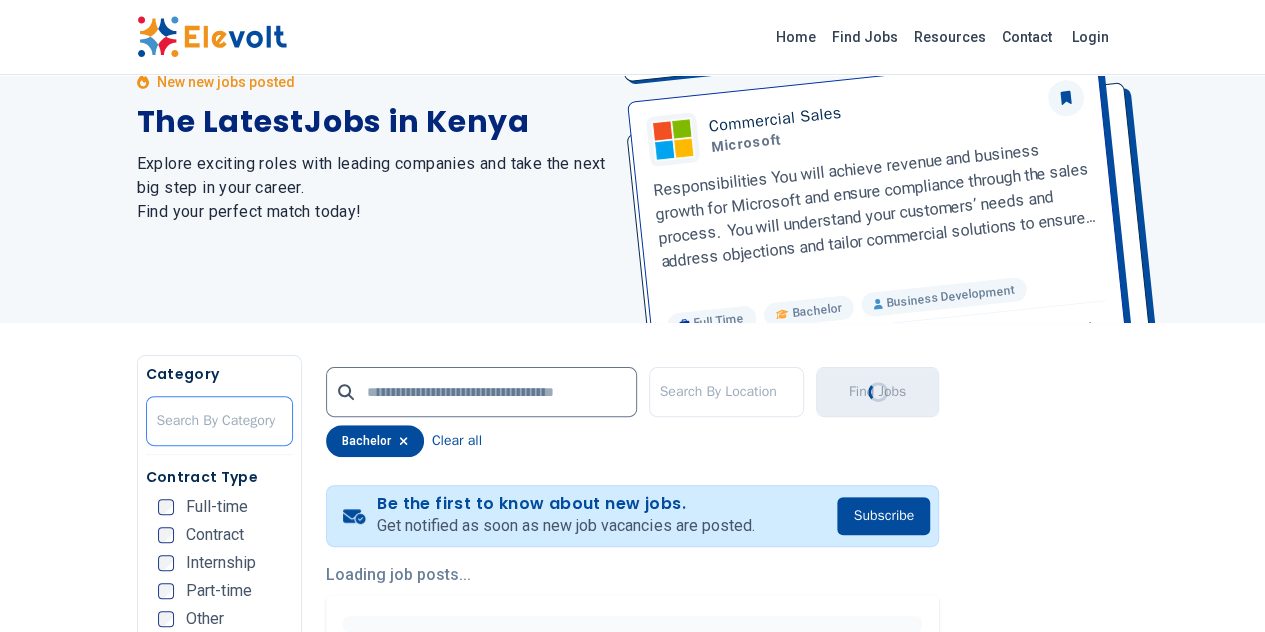 scroll, scrollTop: 0, scrollLeft: 0, axis: both 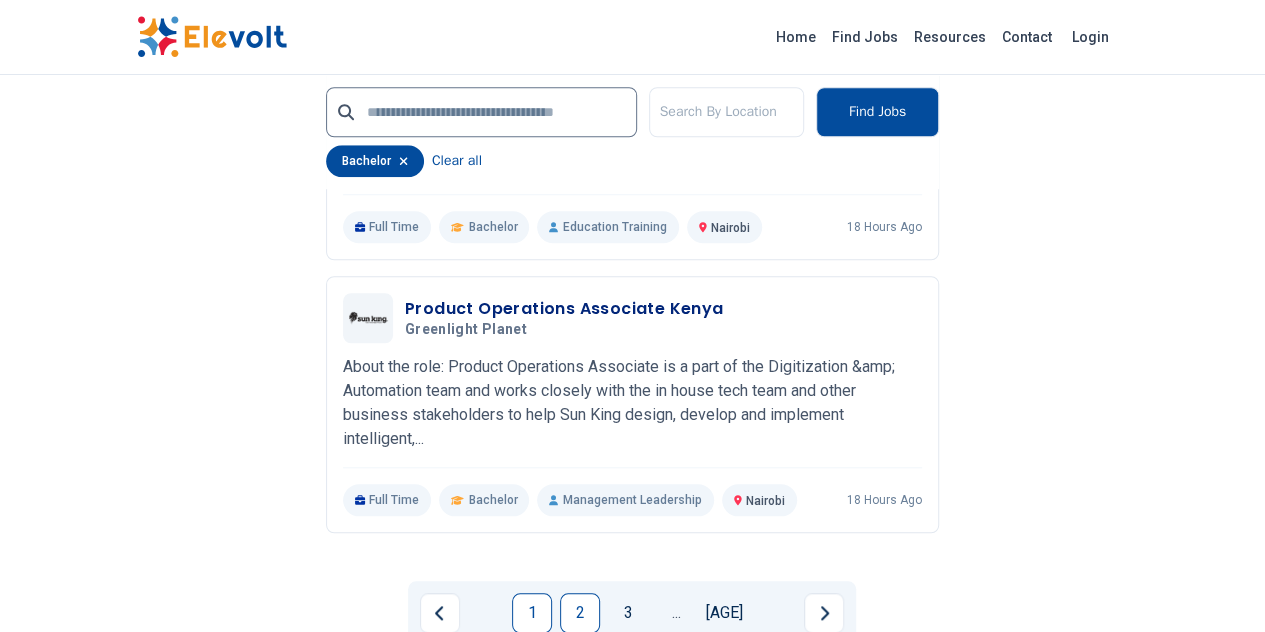 click on "2" at bounding box center [580, 613] 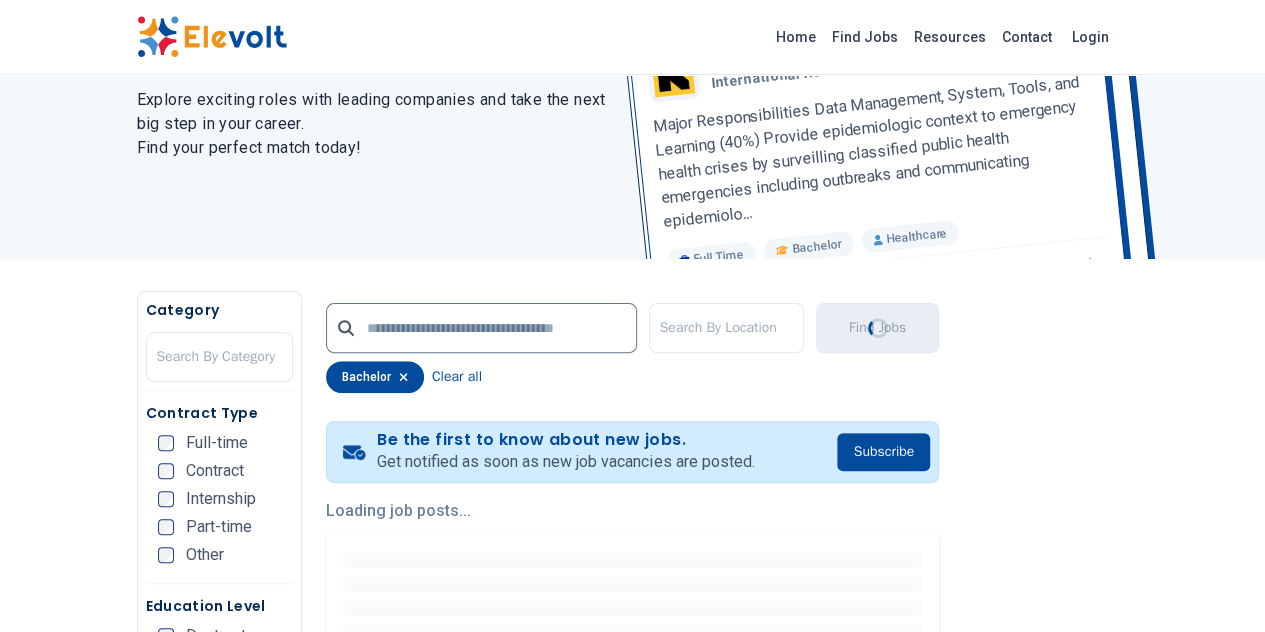 scroll, scrollTop: 0, scrollLeft: 0, axis: both 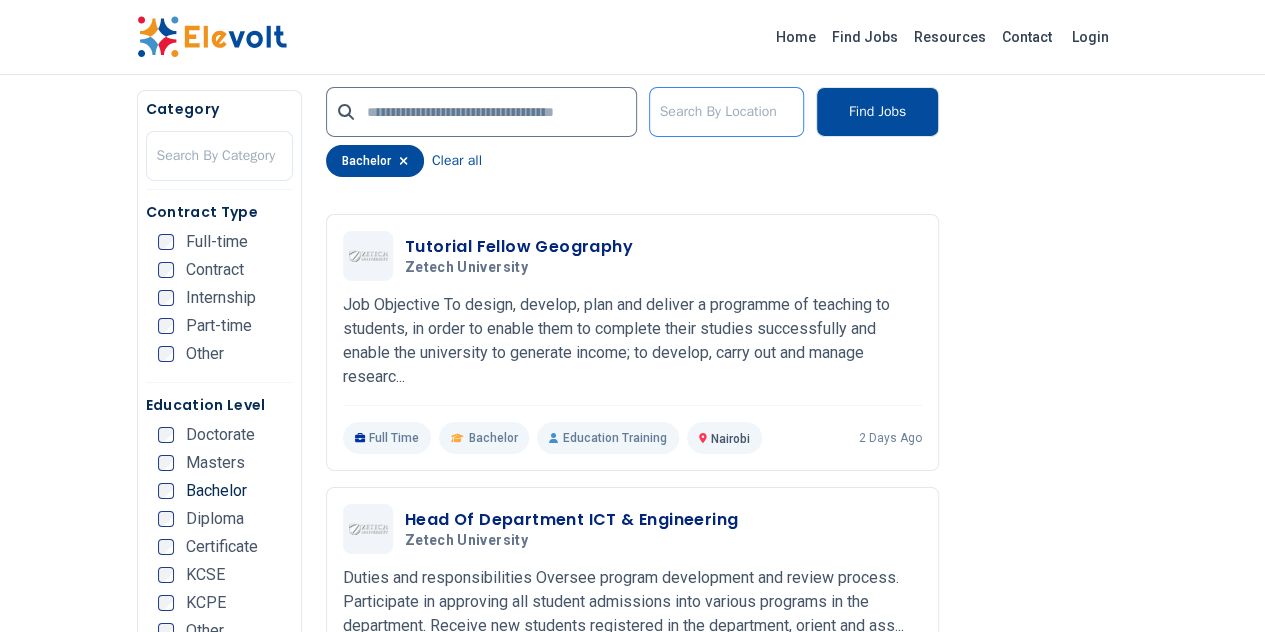 click at bounding box center [726, 112] 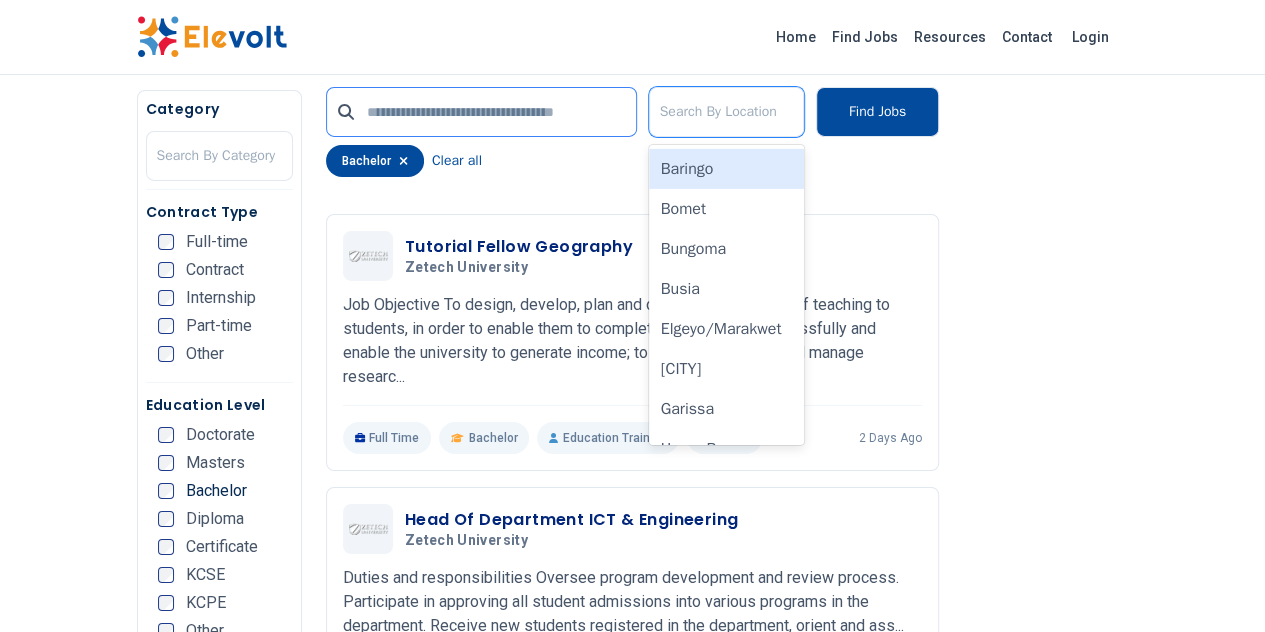 click at bounding box center (481, 112) 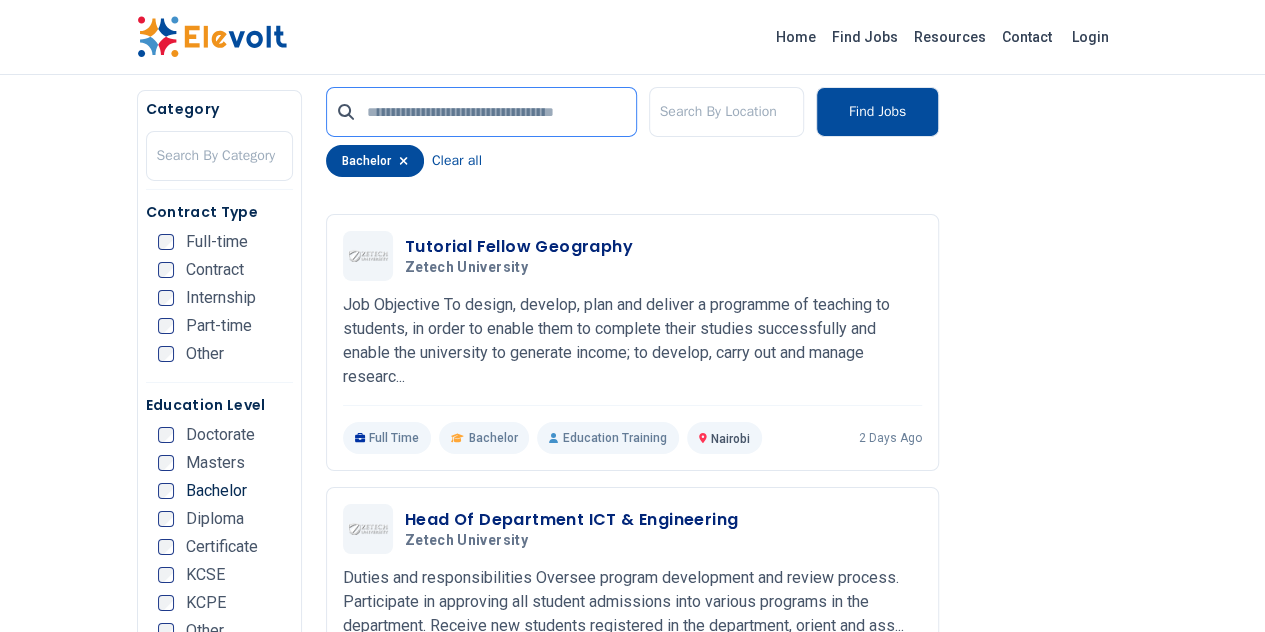 click at bounding box center [481, 112] 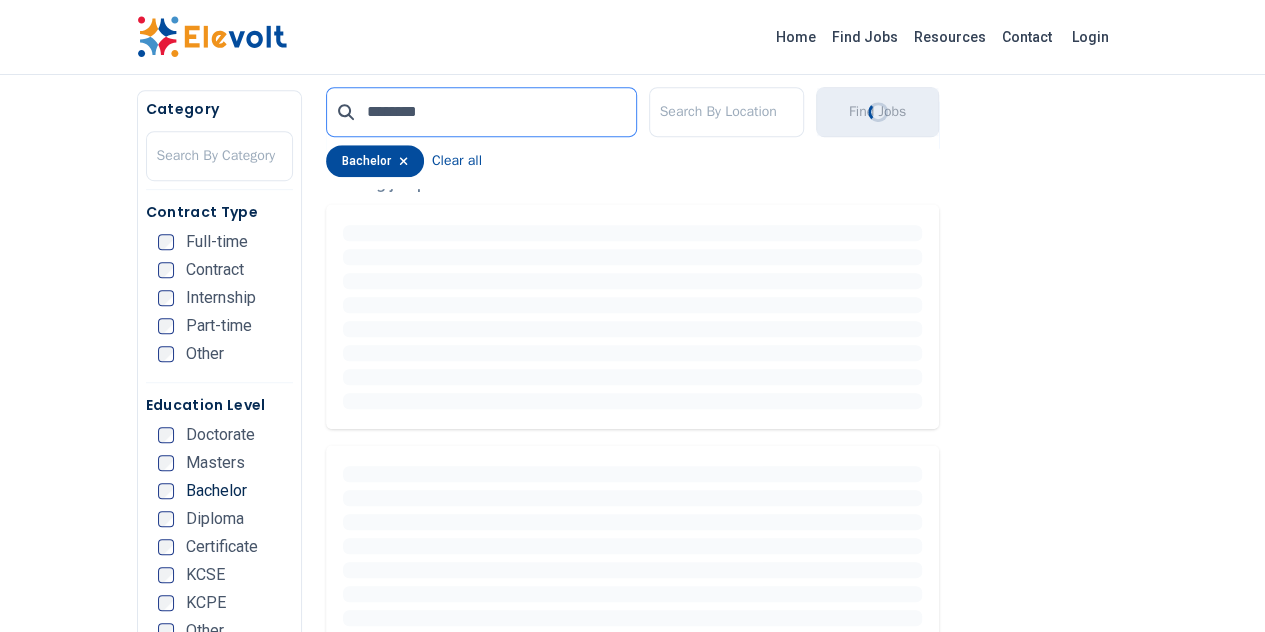 scroll, scrollTop: 499, scrollLeft: 0, axis: vertical 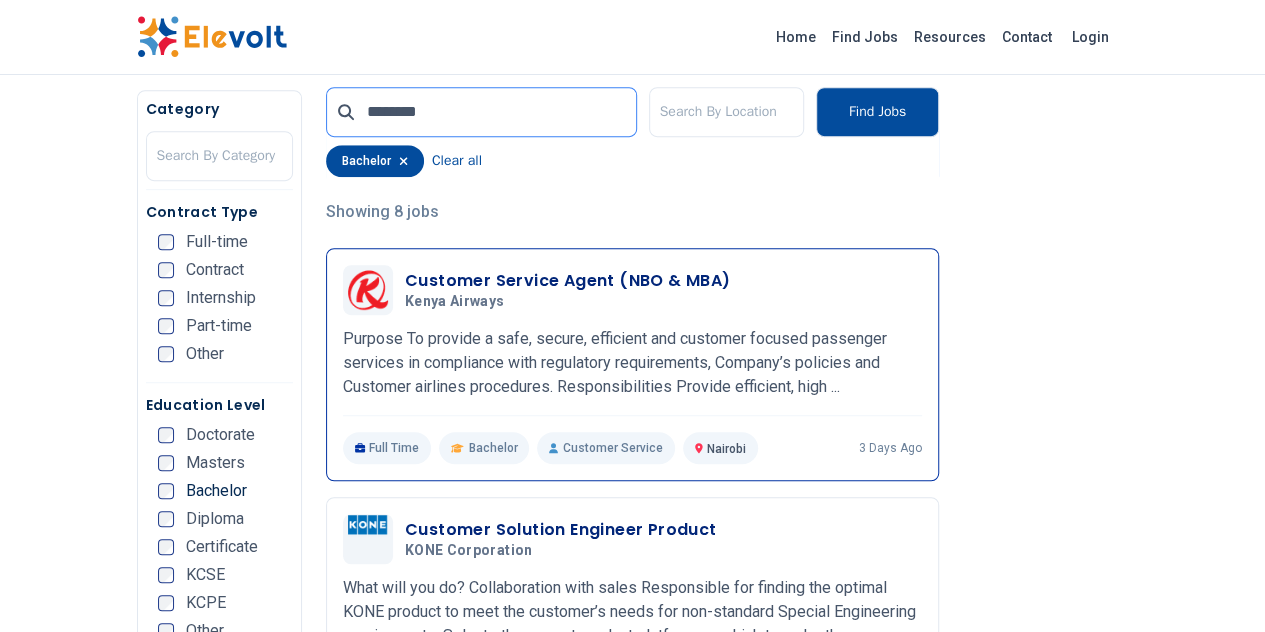 type on "********" 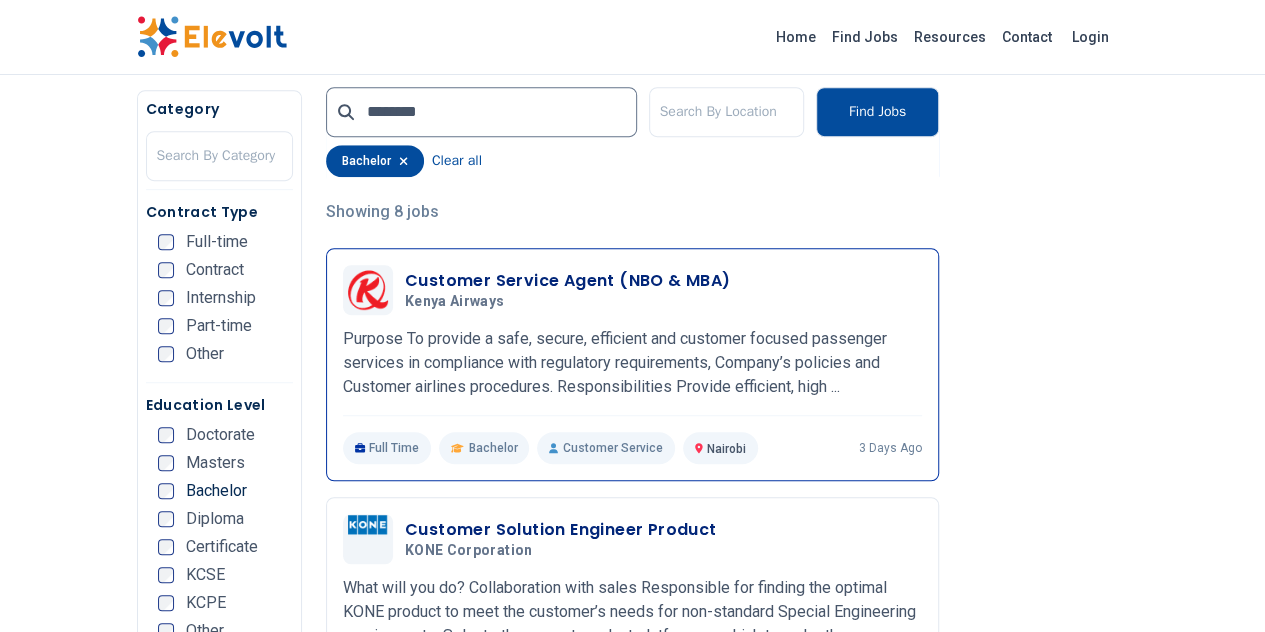 click on "Customer Service Agent (NBO & MBA)" at bounding box center (568, 281) 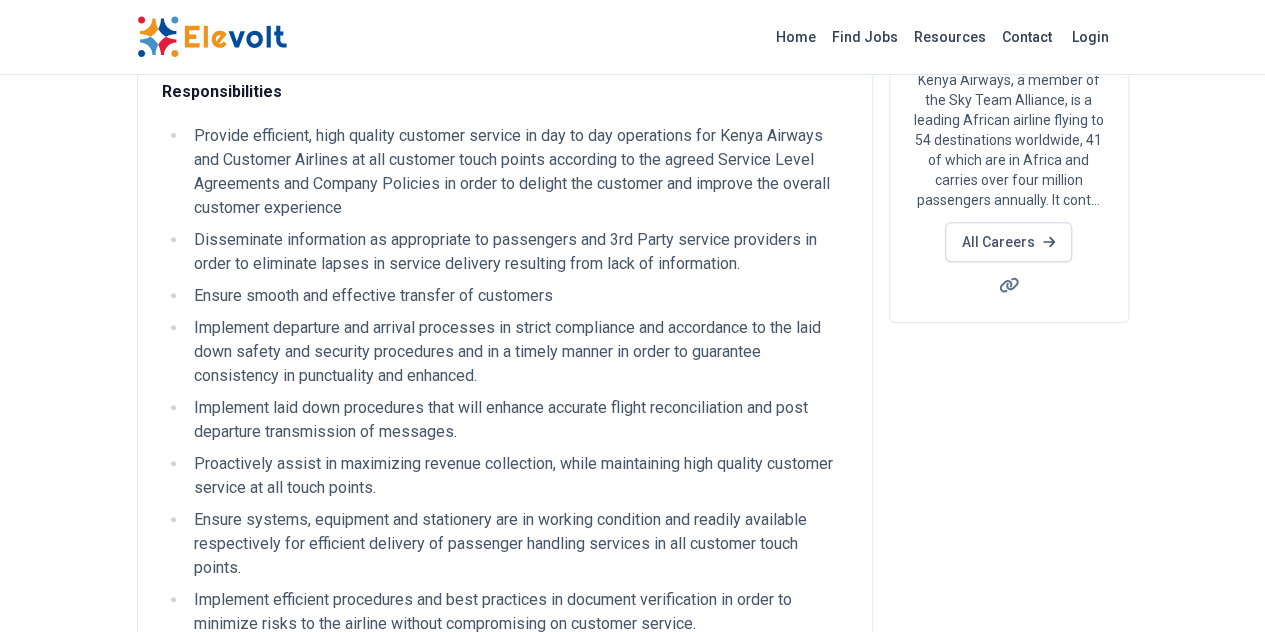 scroll, scrollTop: 0, scrollLeft: 0, axis: both 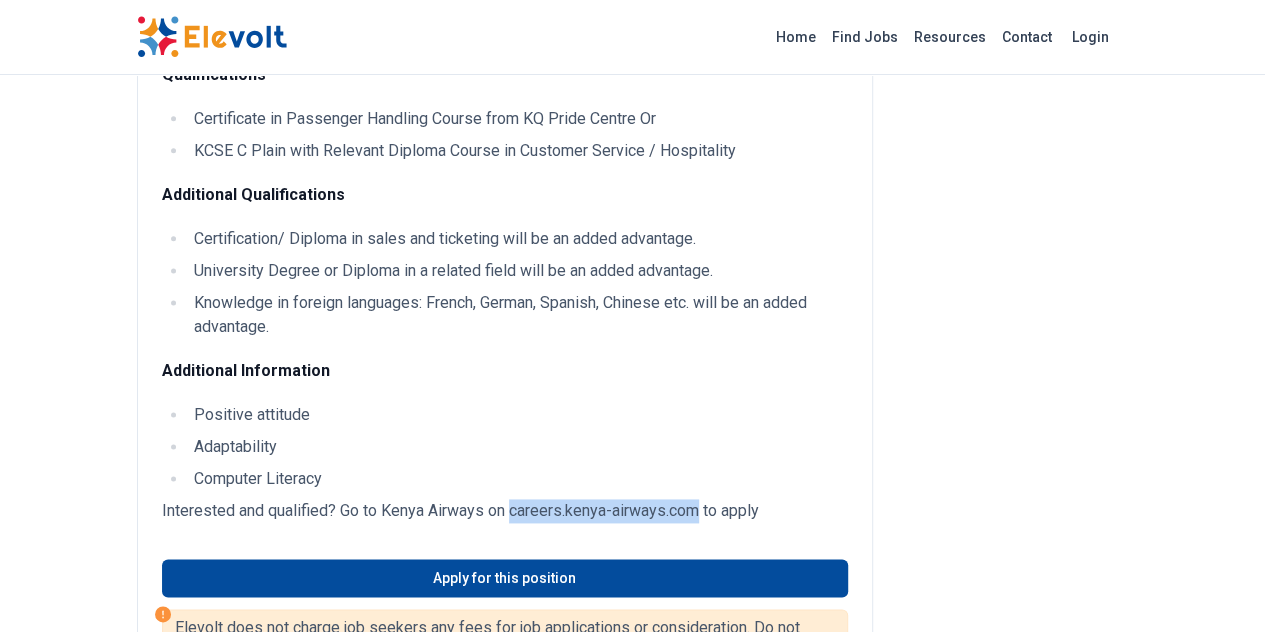 drag, startPoint x: 392, startPoint y: 391, endPoint x: 582, endPoint y: 399, distance: 190.16835 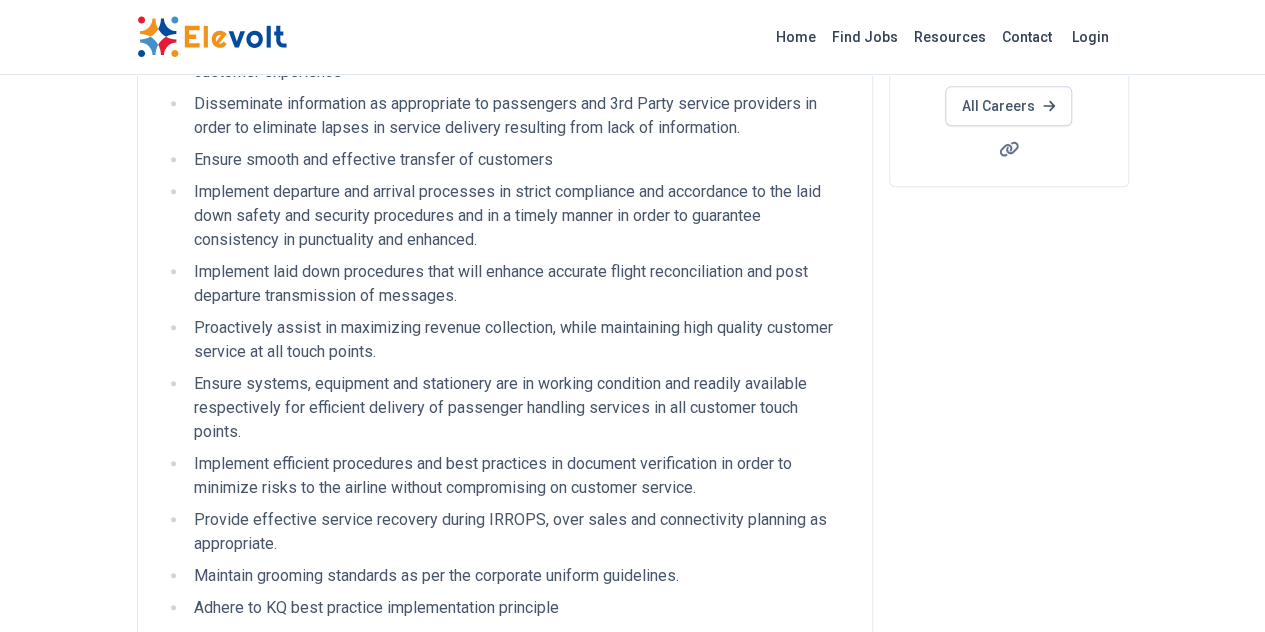 scroll, scrollTop: 178, scrollLeft: 0, axis: vertical 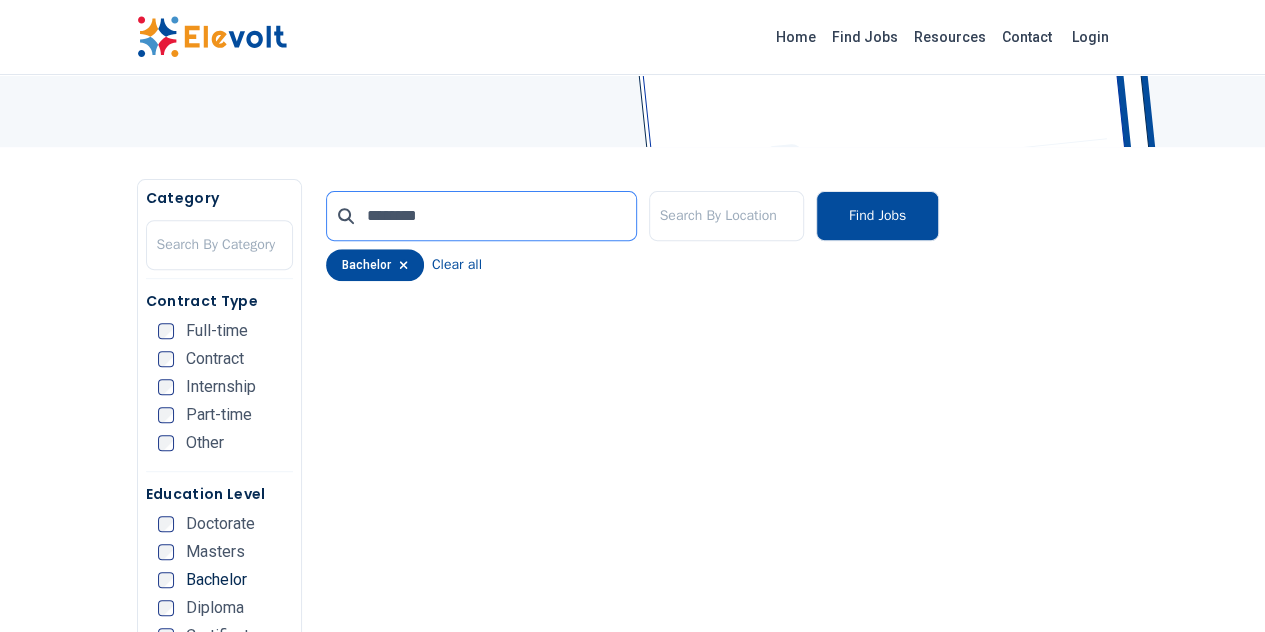 click on "********" at bounding box center (481, 216) 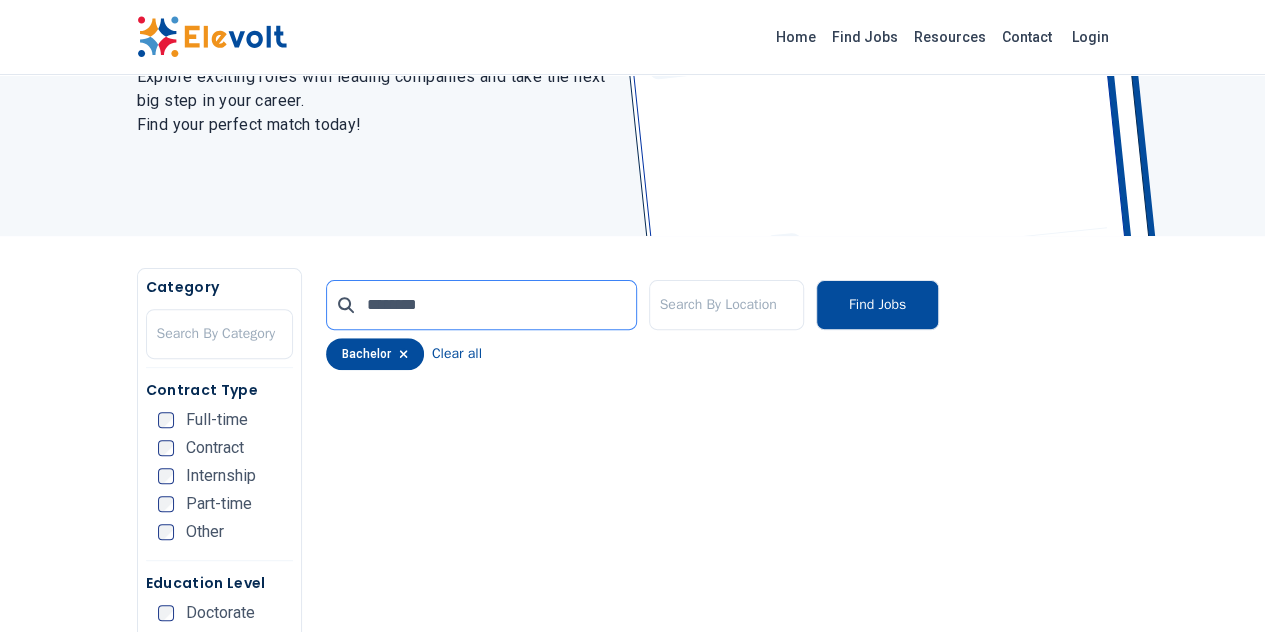 scroll, scrollTop: 0, scrollLeft: 0, axis: both 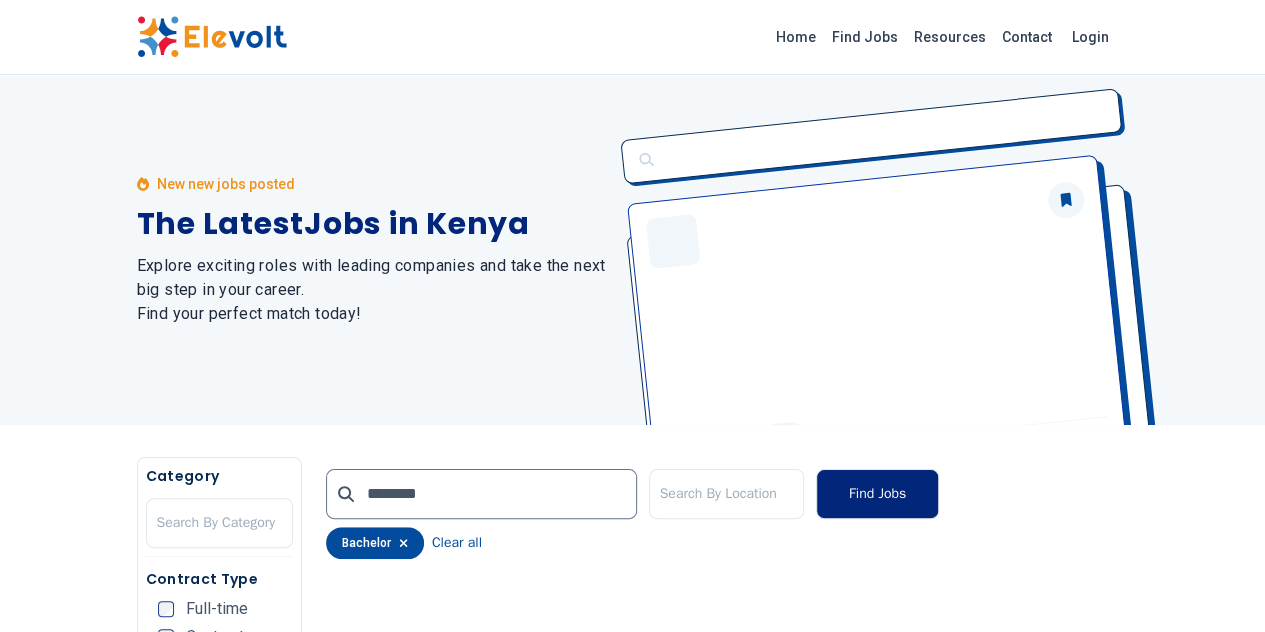 click on "Find Jobs" at bounding box center (877, 494) 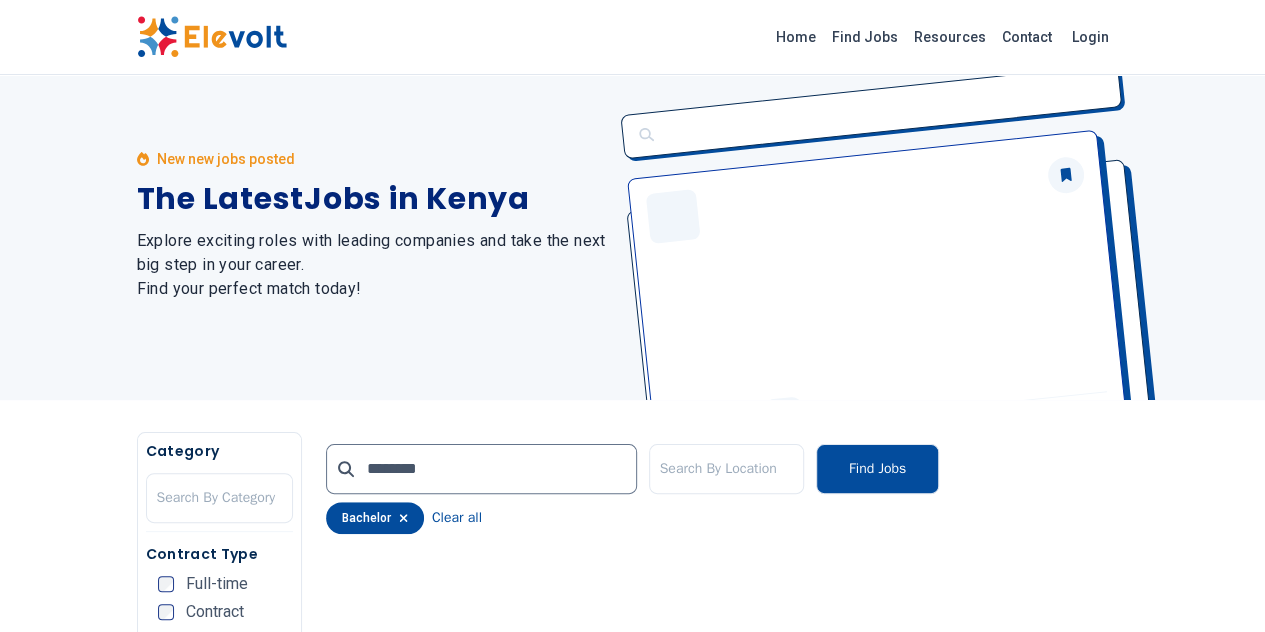 scroll, scrollTop: 3, scrollLeft: 0, axis: vertical 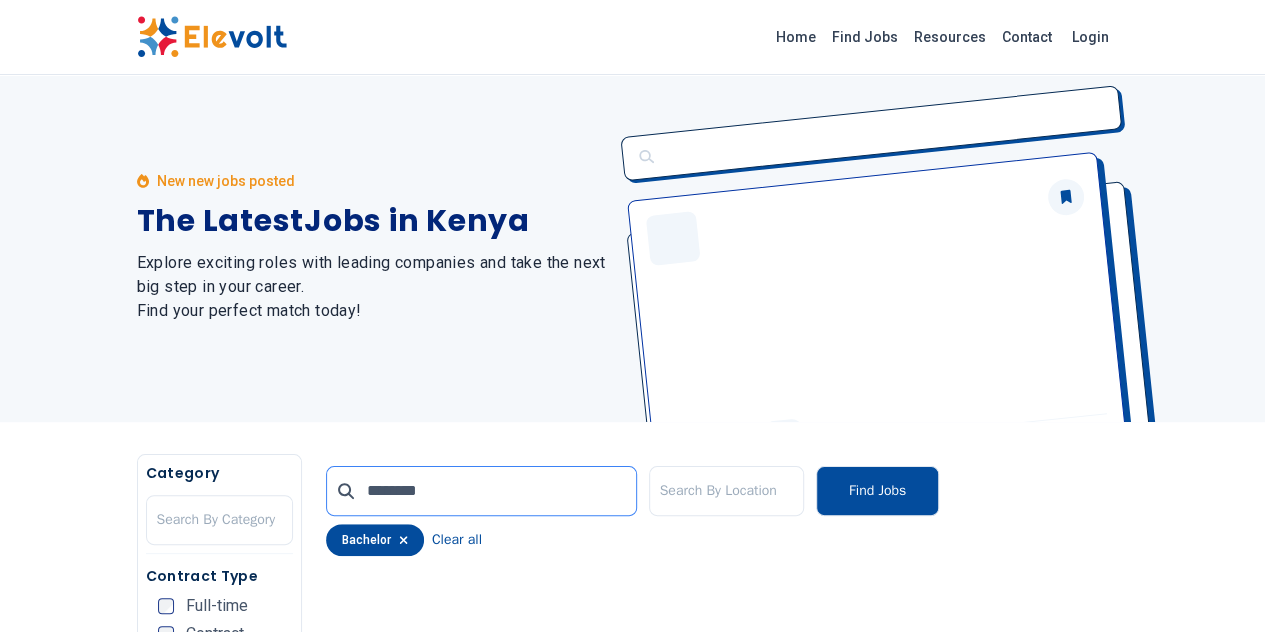 click on "********" at bounding box center [481, 491] 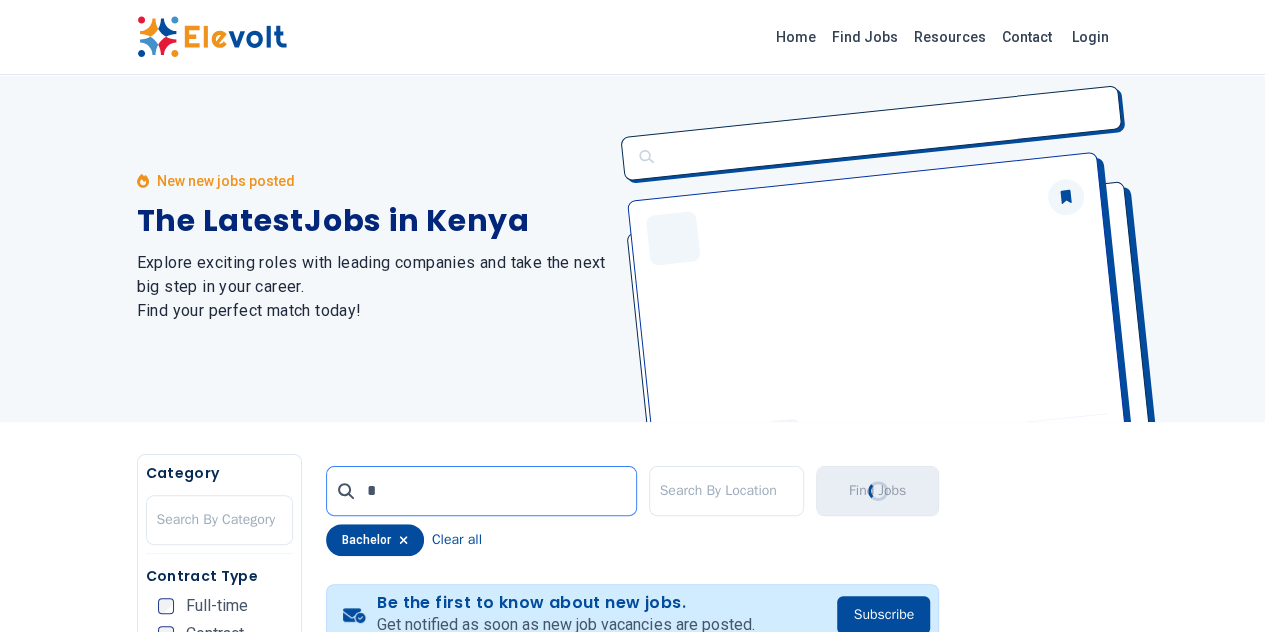 scroll, scrollTop: 0, scrollLeft: 0, axis: both 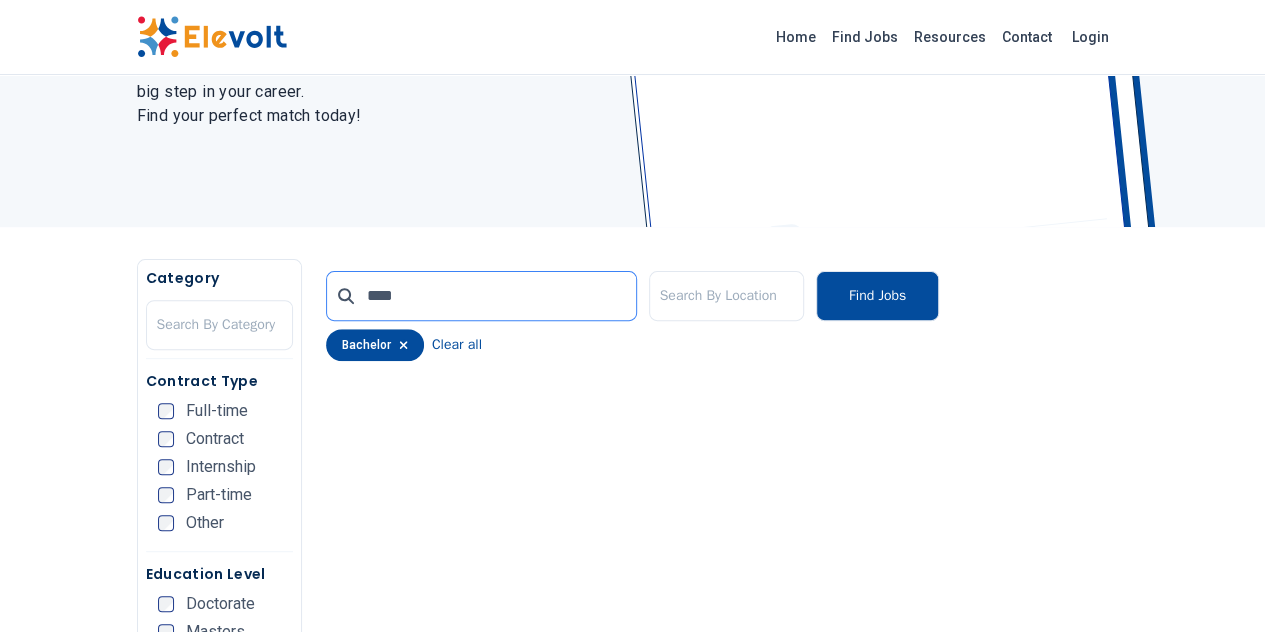 click on "****" at bounding box center (481, 296) 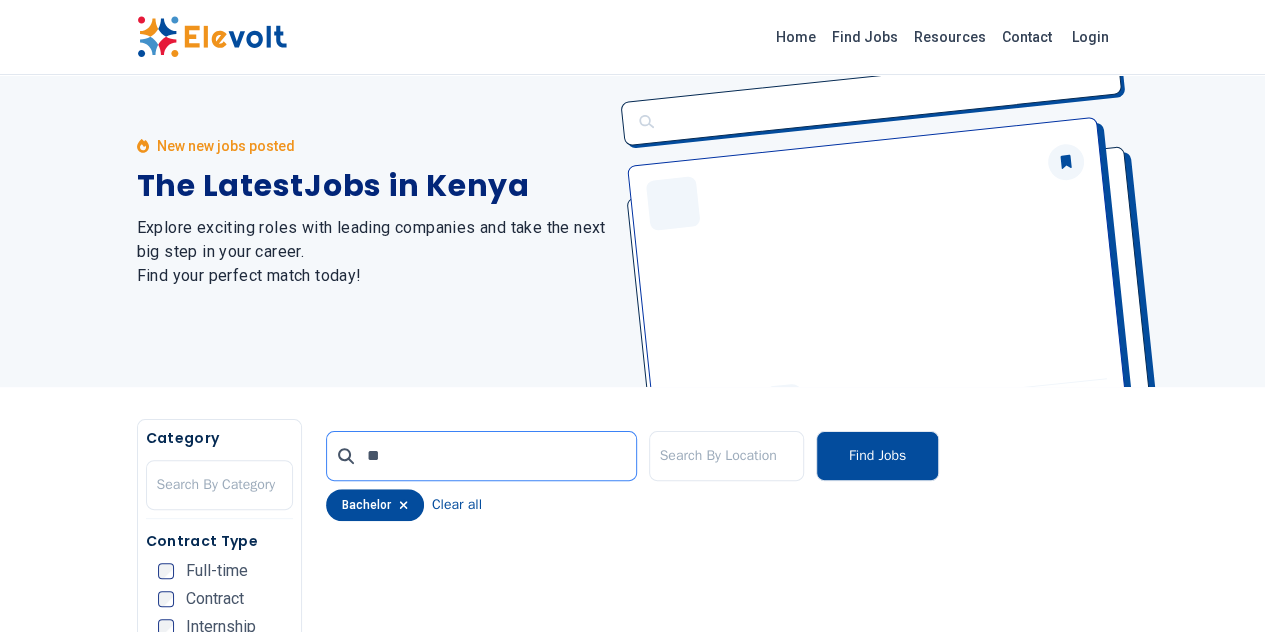 scroll, scrollTop: 0, scrollLeft: 0, axis: both 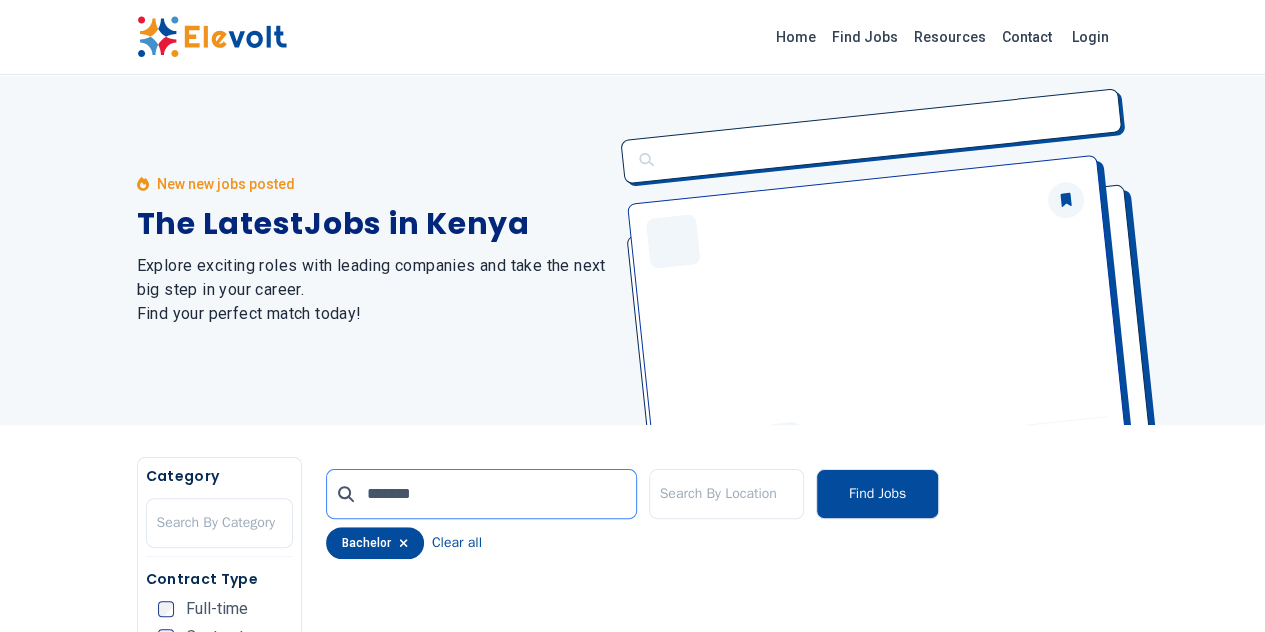 type on "********" 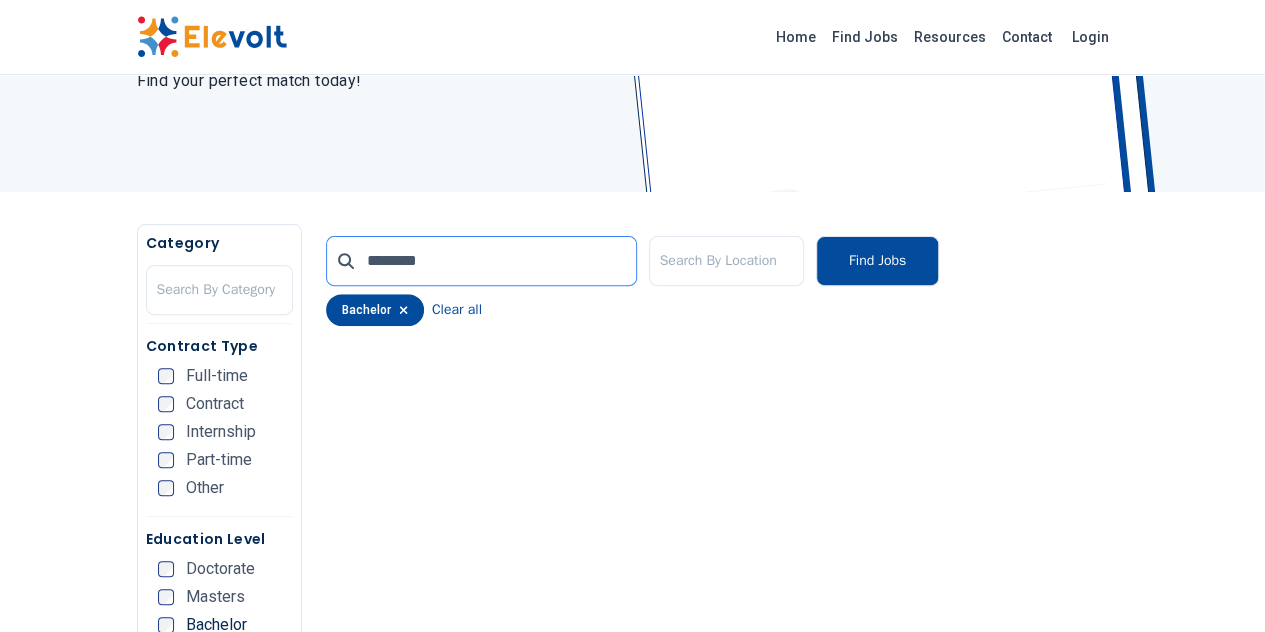 scroll, scrollTop: 226, scrollLeft: 0, axis: vertical 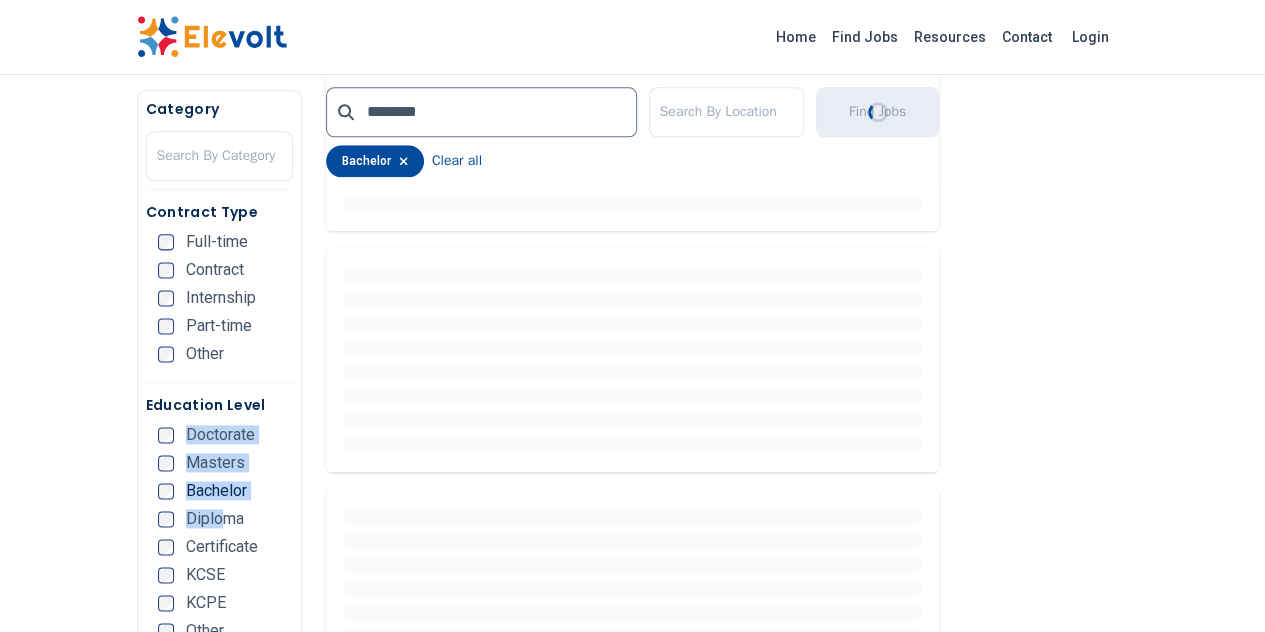 drag, startPoint x: 99, startPoint y: 528, endPoint x: 190, endPoint y: 423, distance: 138.94603 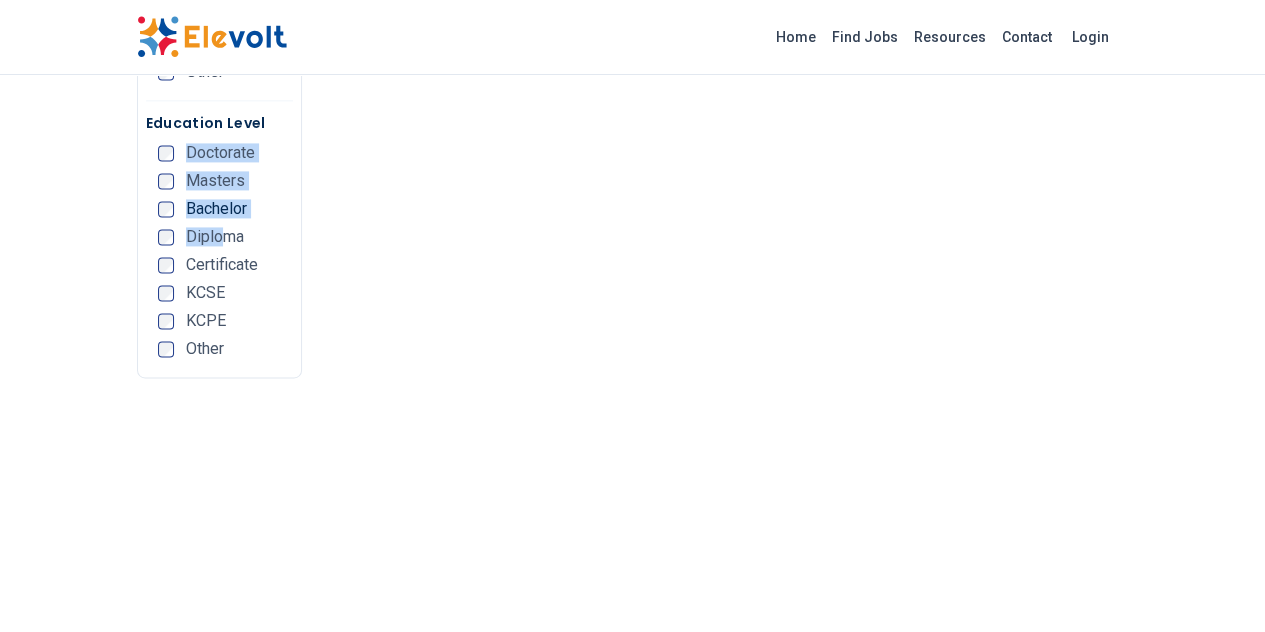 scroll, scrollTop: 1390, scrollLeft: 0, axis: vertical 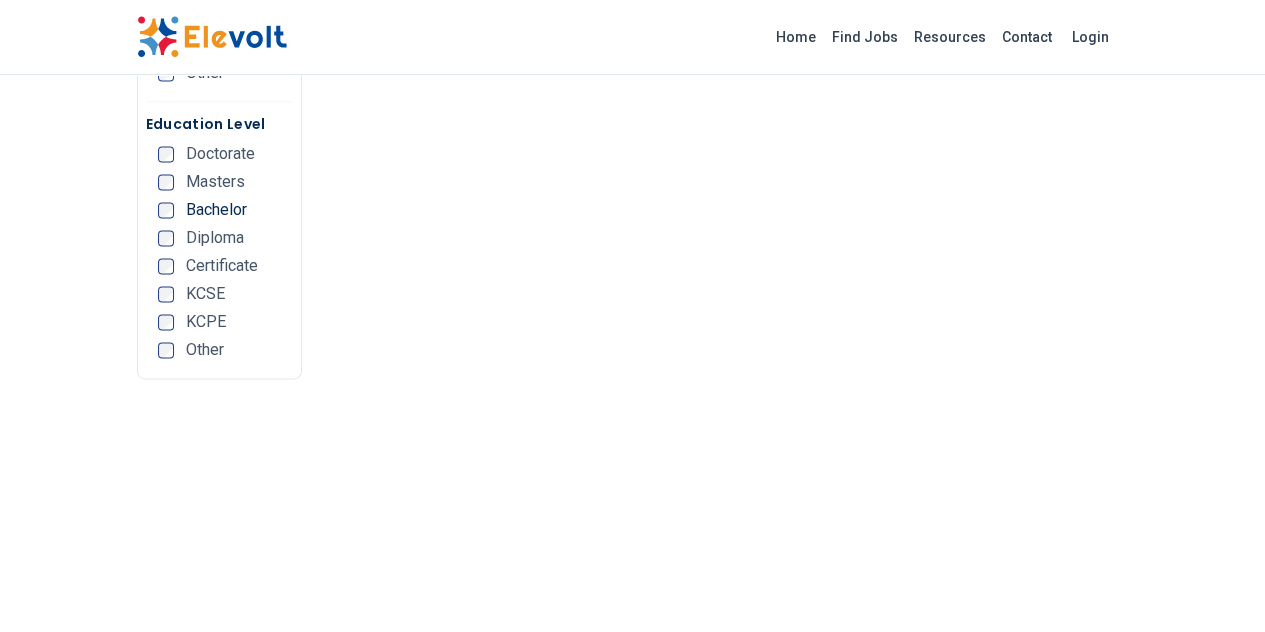 click on "Doctorate Masters Bachelor Diploma Certificate KCSE KCPE Other" at bounding box center (225, 258) 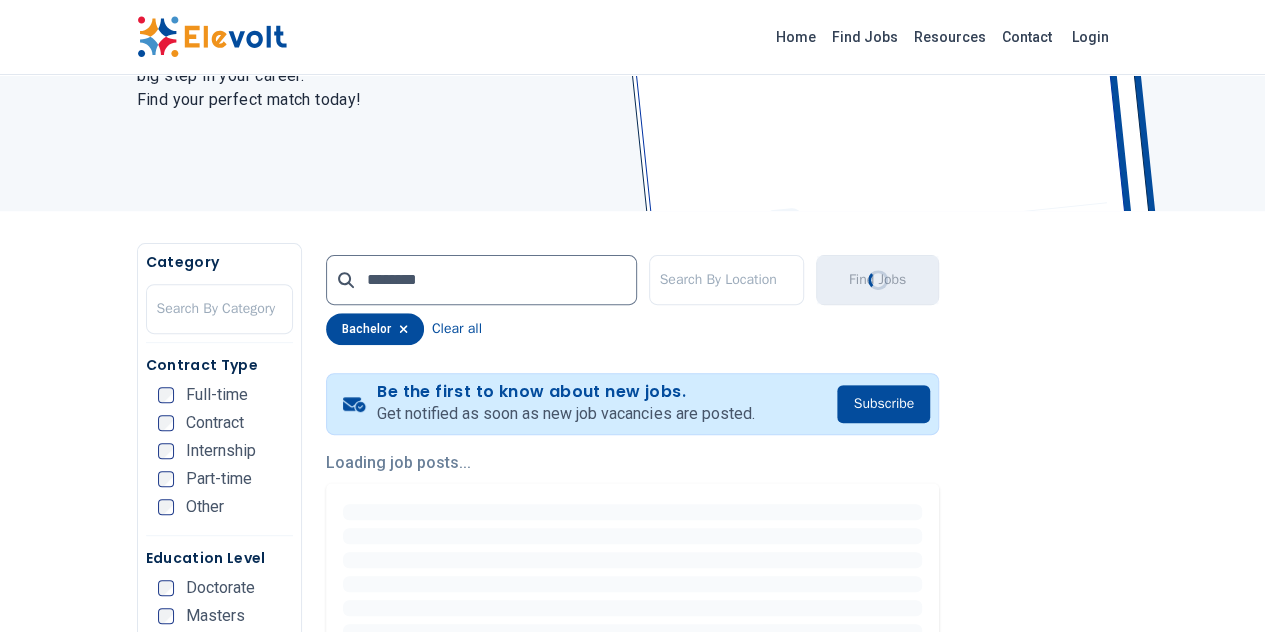 scroll, scrollTop: 219, scrollLeft: 0, axis: vertical 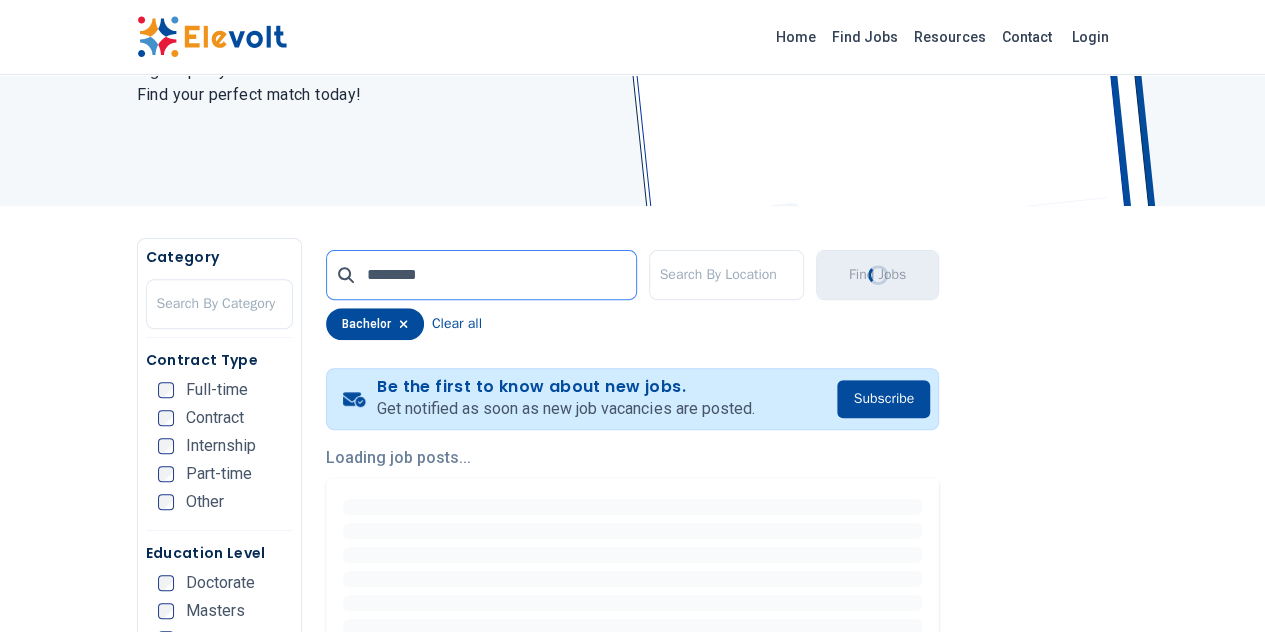 click on "********" at bounding box center (481, 275) 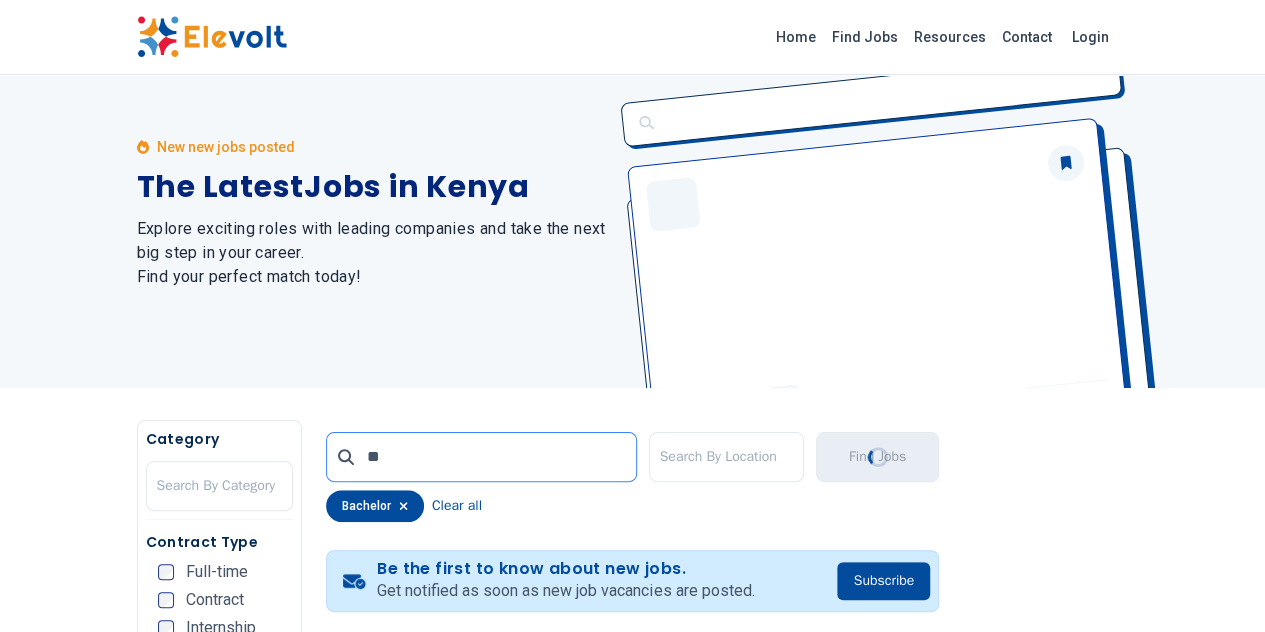 scroll, scrollTop: 0, scrollLeft: 0, axis: both 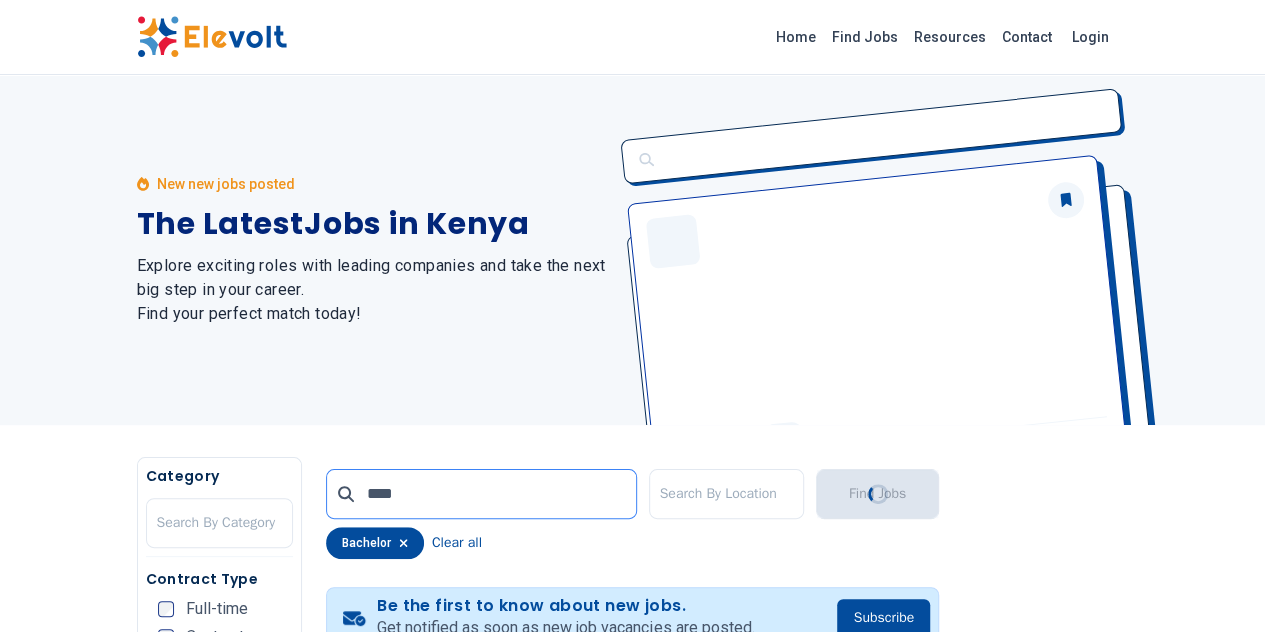 type on "****" 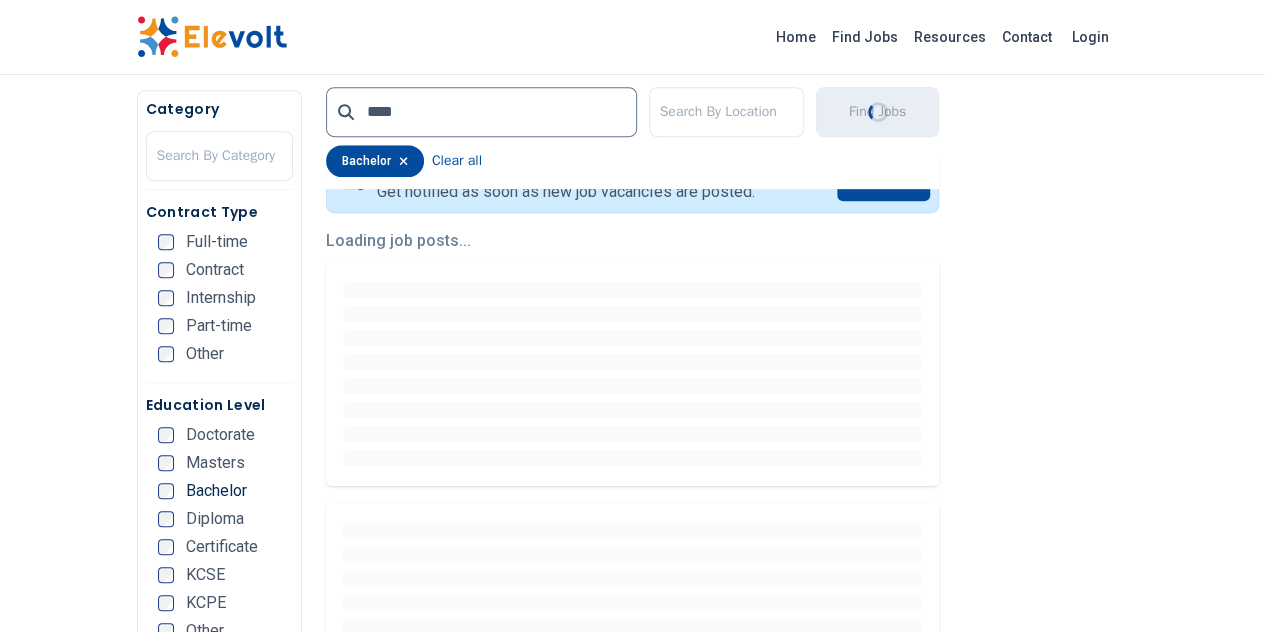 scroll, scrollTop: 290, scrollLeft: 0, axis: vertical 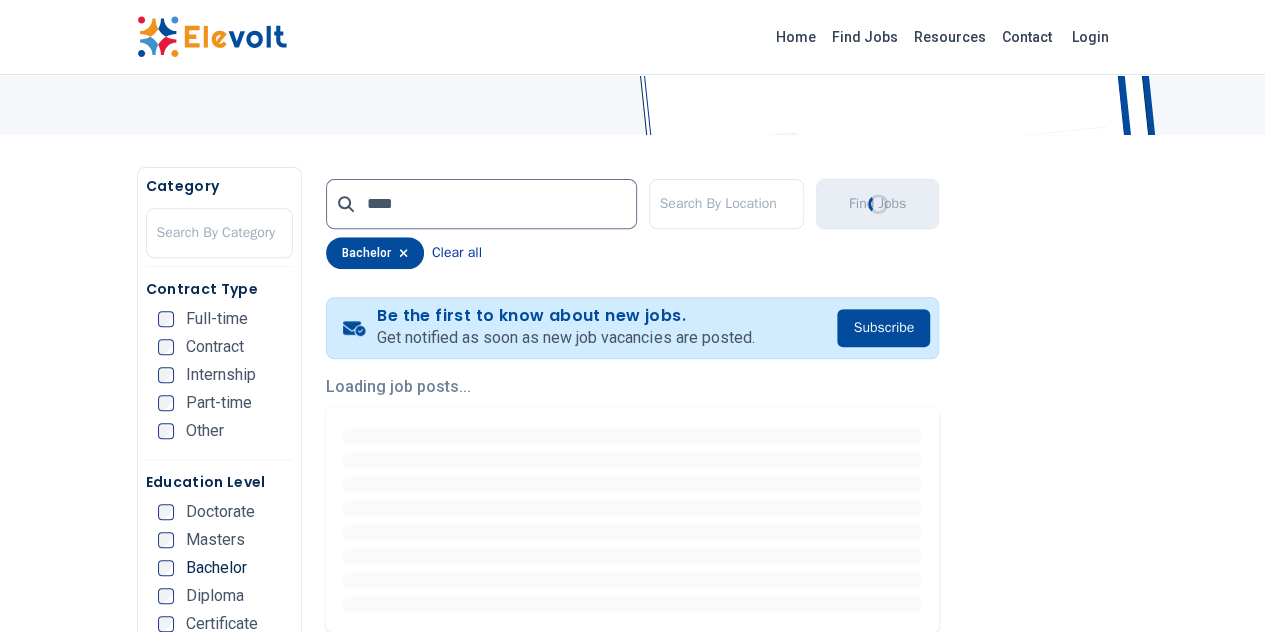 click on "Clear all" at bounding box center [457, 253] 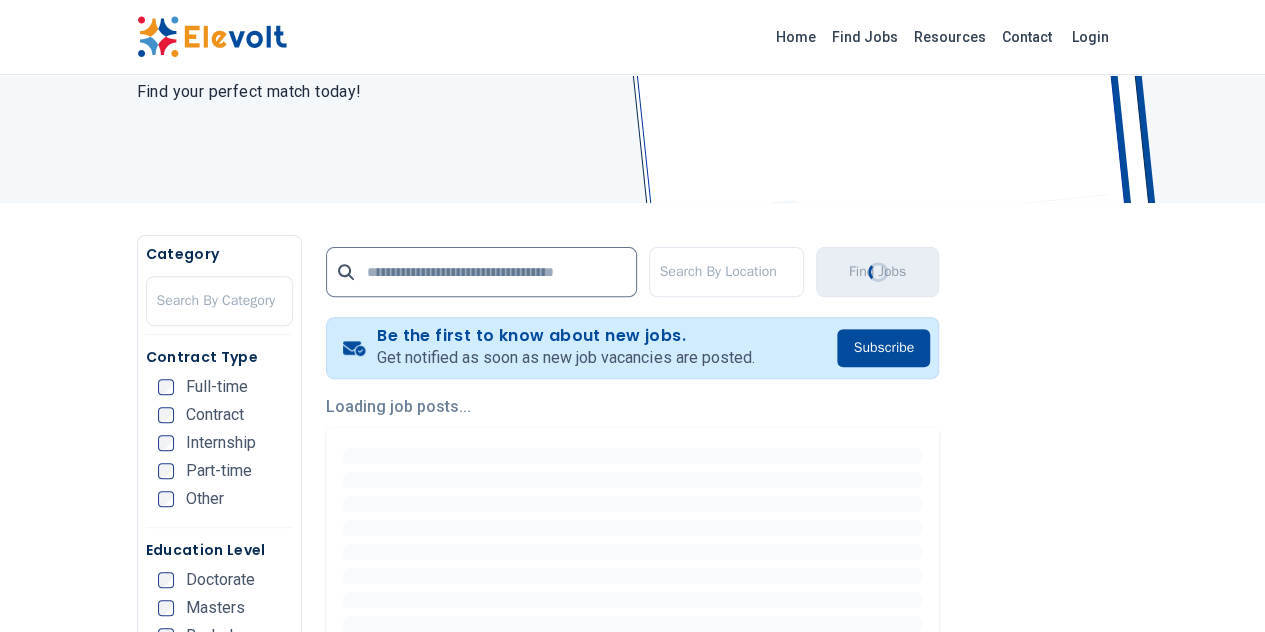 scroll, scrollTop: 85, scrollLeft: 0, axis: vertical 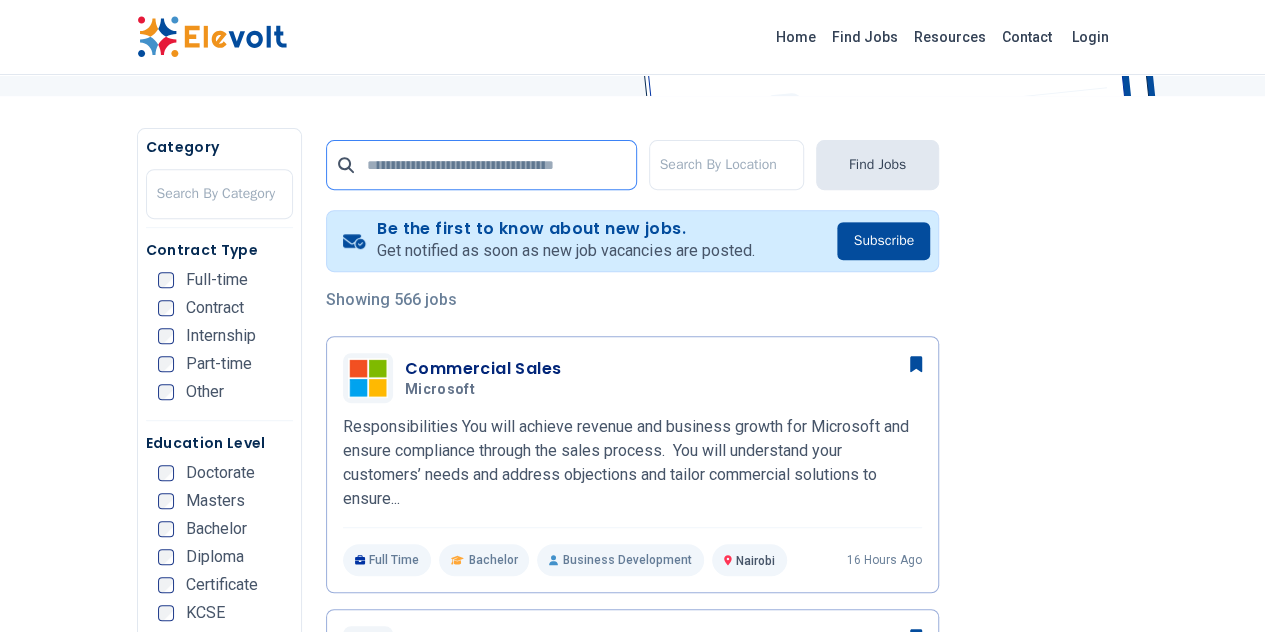 click at bounding box center [481, 165] 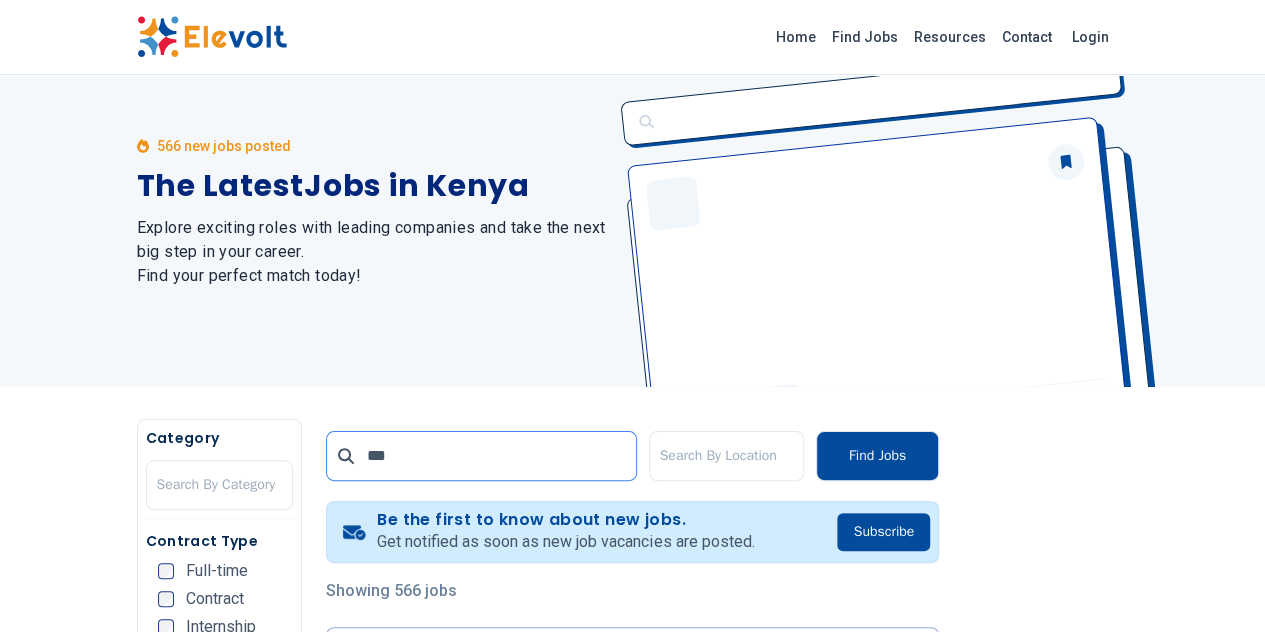 scroll, scrollTop: 0, scrollLeft: 0, axis: both 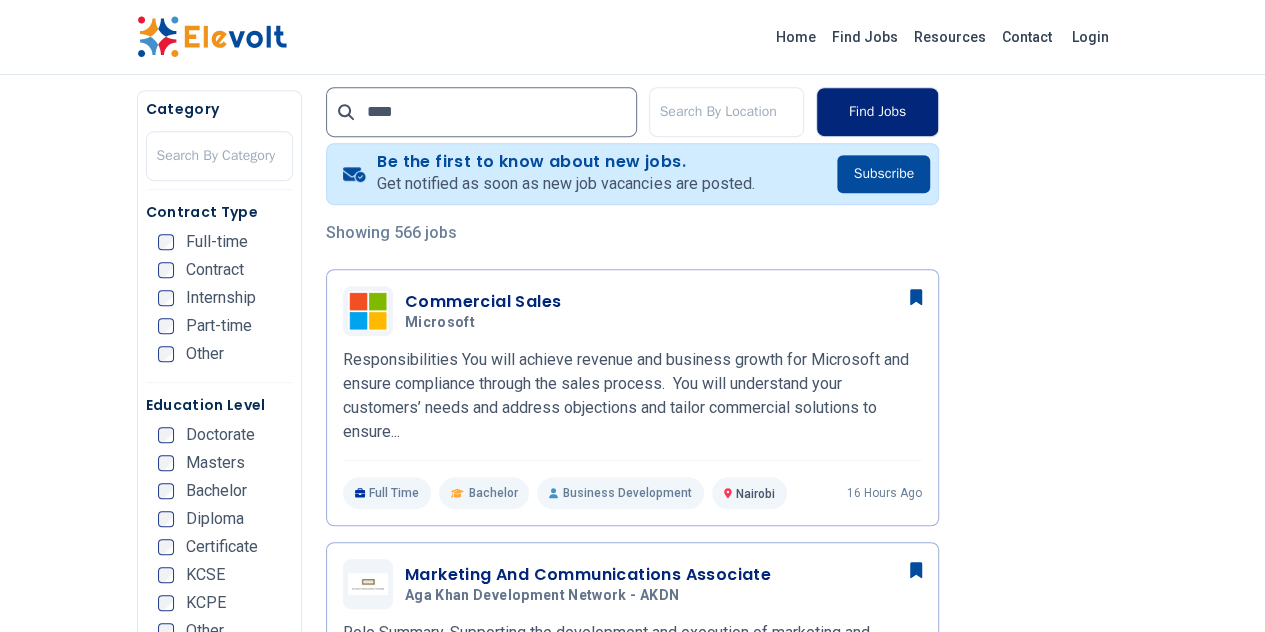 click on "Find Jobs" at bounding box center (877, 112) 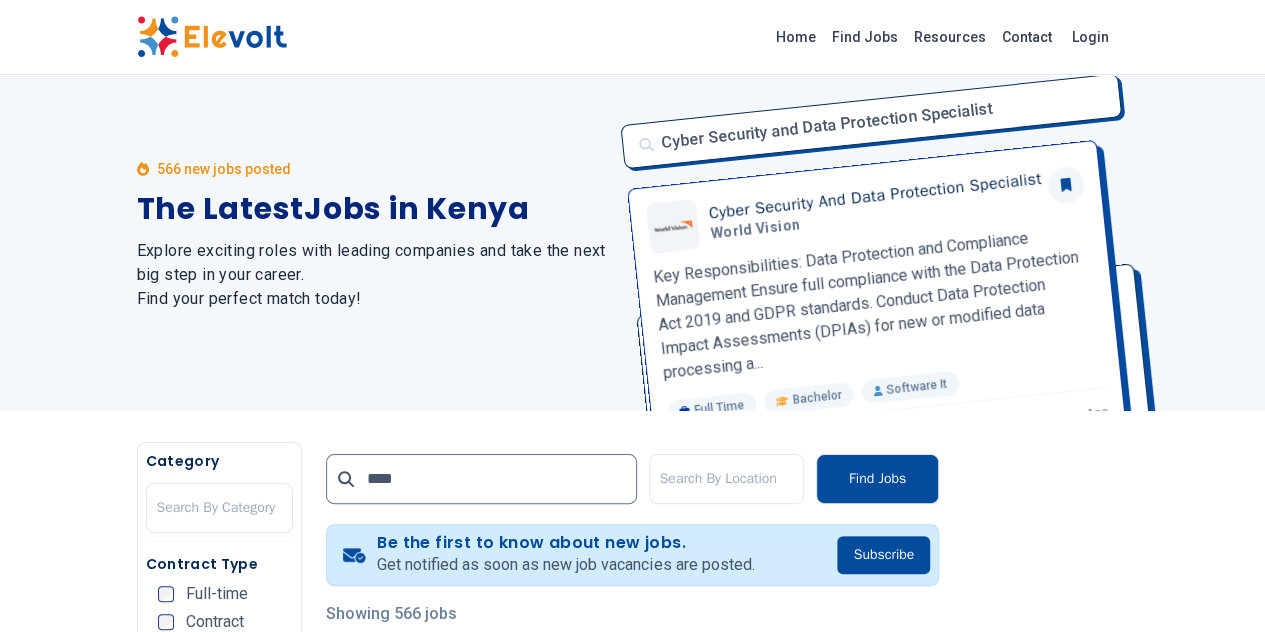 scroll, scrollTop: 0, scrollLeft: 0, axis: both 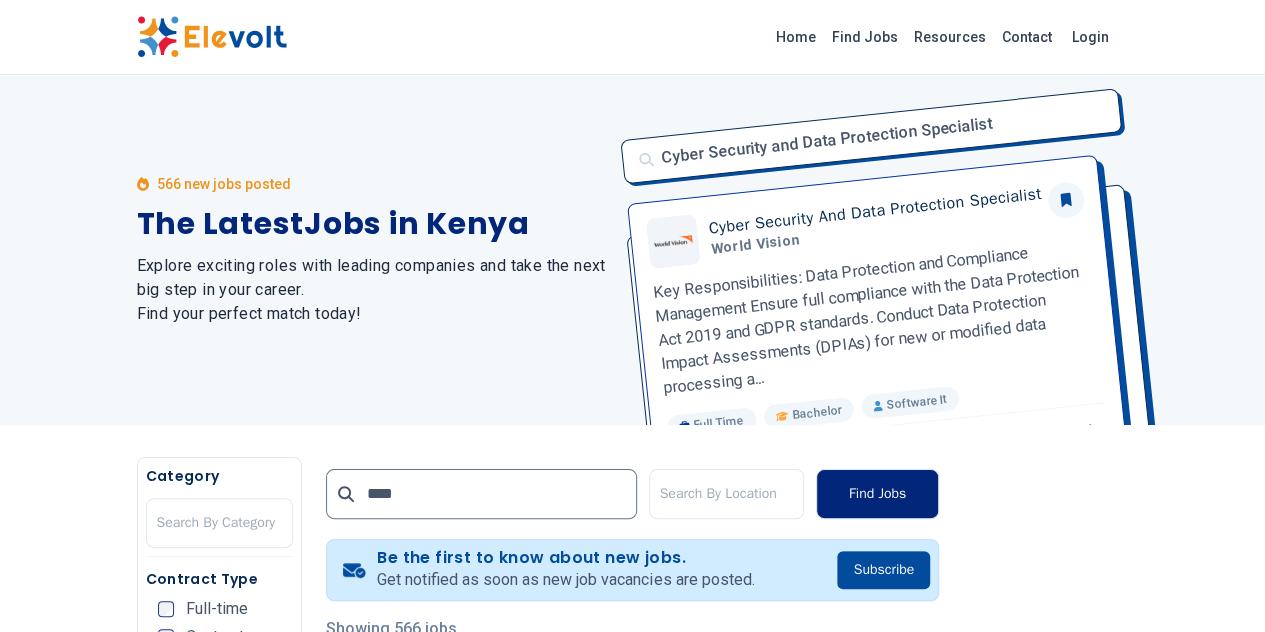 click on "Find Jobs" at bounding box center (877, 494) 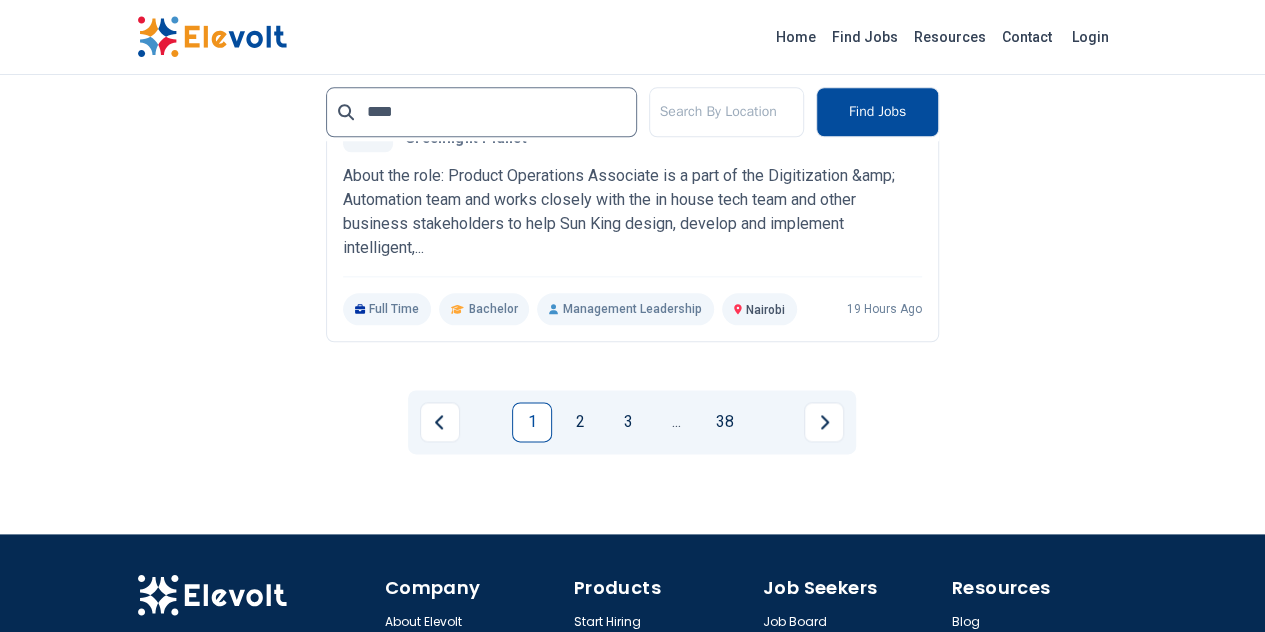 scroll, scrollTop: 4850, scrollLeft: 0, axis: vertical 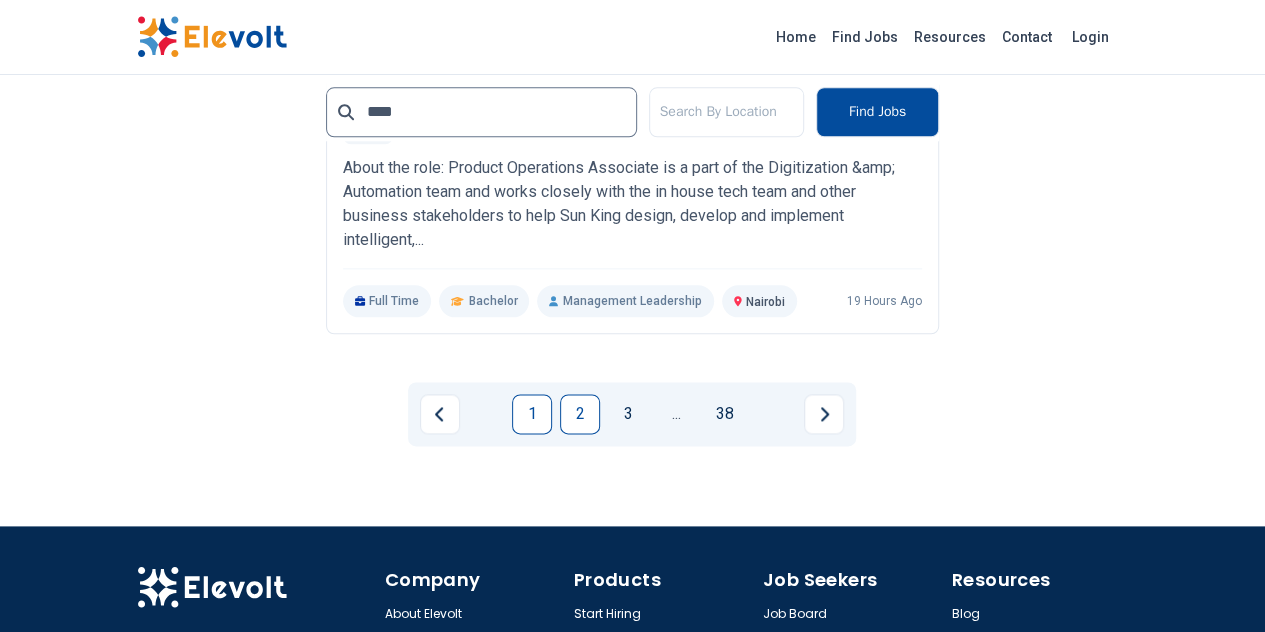 click on "2" at bounding box center (580, 414) 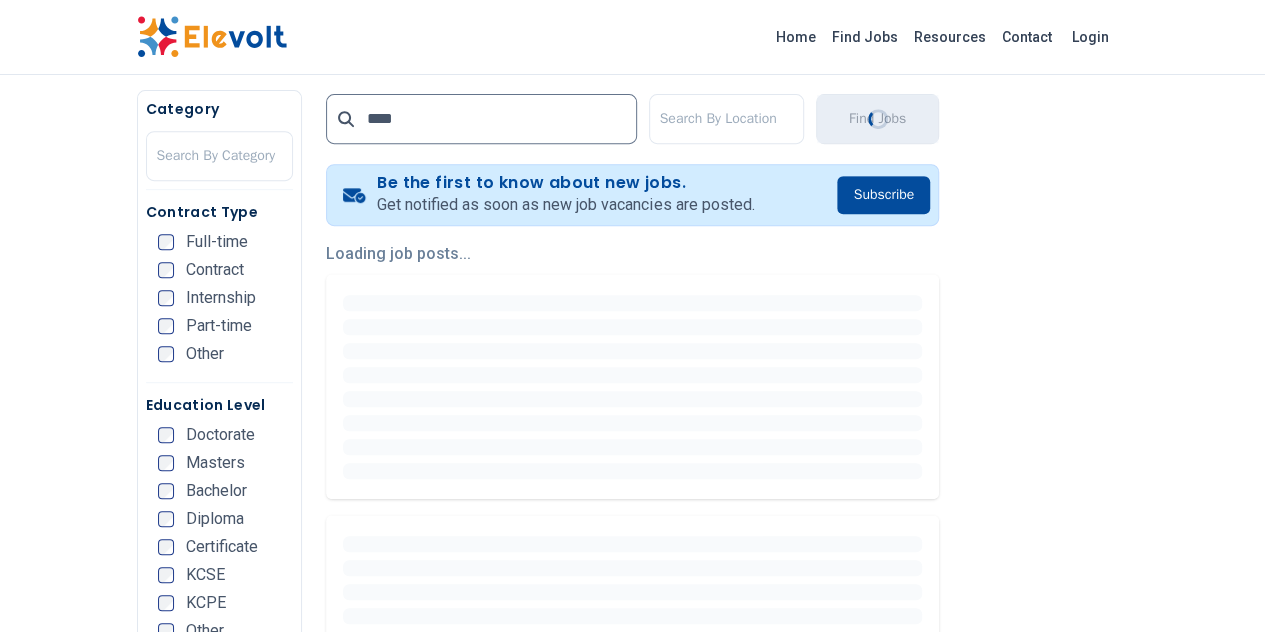scroll, scrollTop: 0, scrollLeft: 0, axis: both 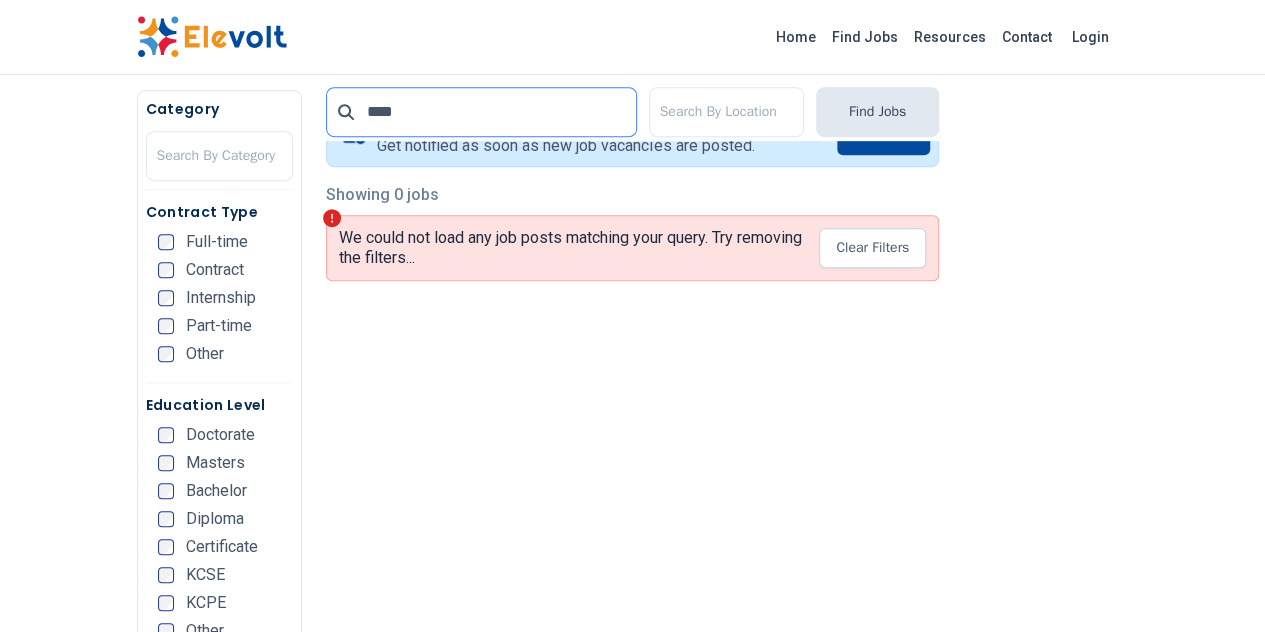 click on "****" at bounding box center [481, 112] 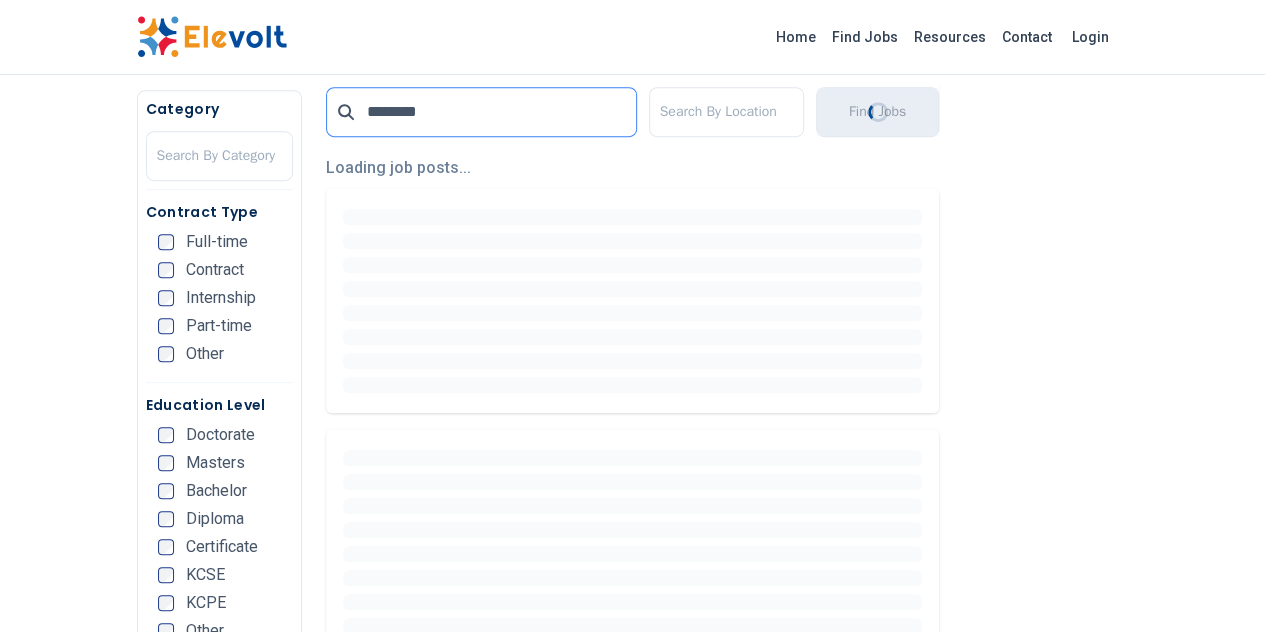 scroll, scrollTop: 472, scrollLeft: 0, axis: vertical 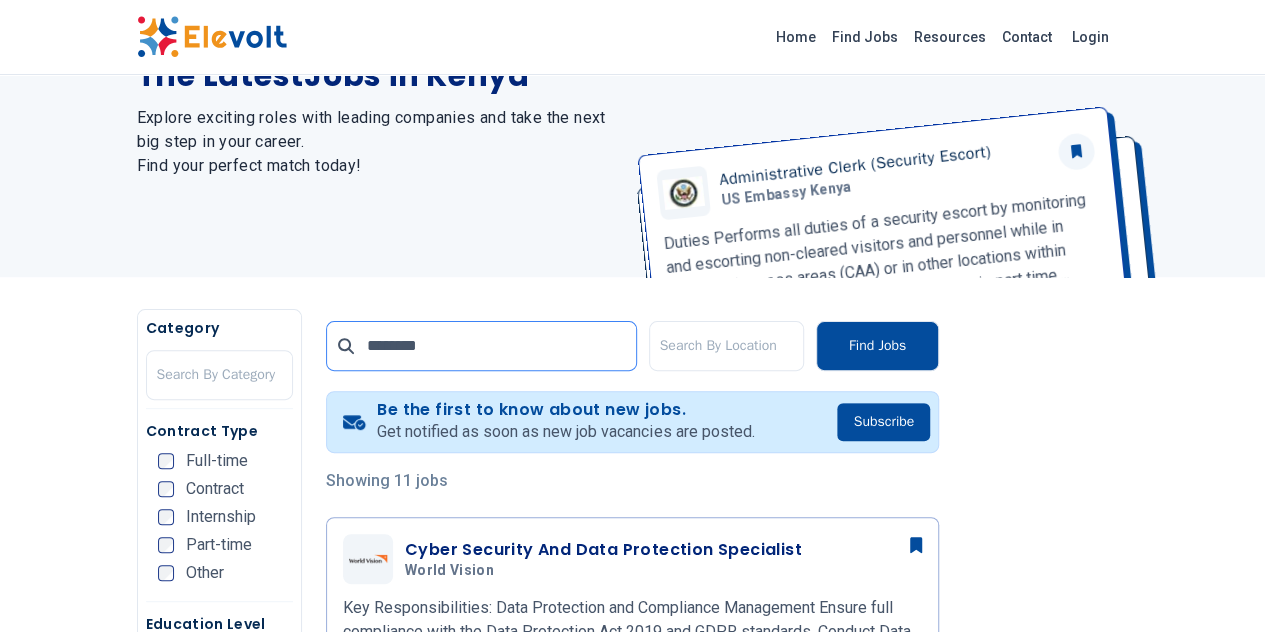 click on "********" at bounding box center (481, 346) 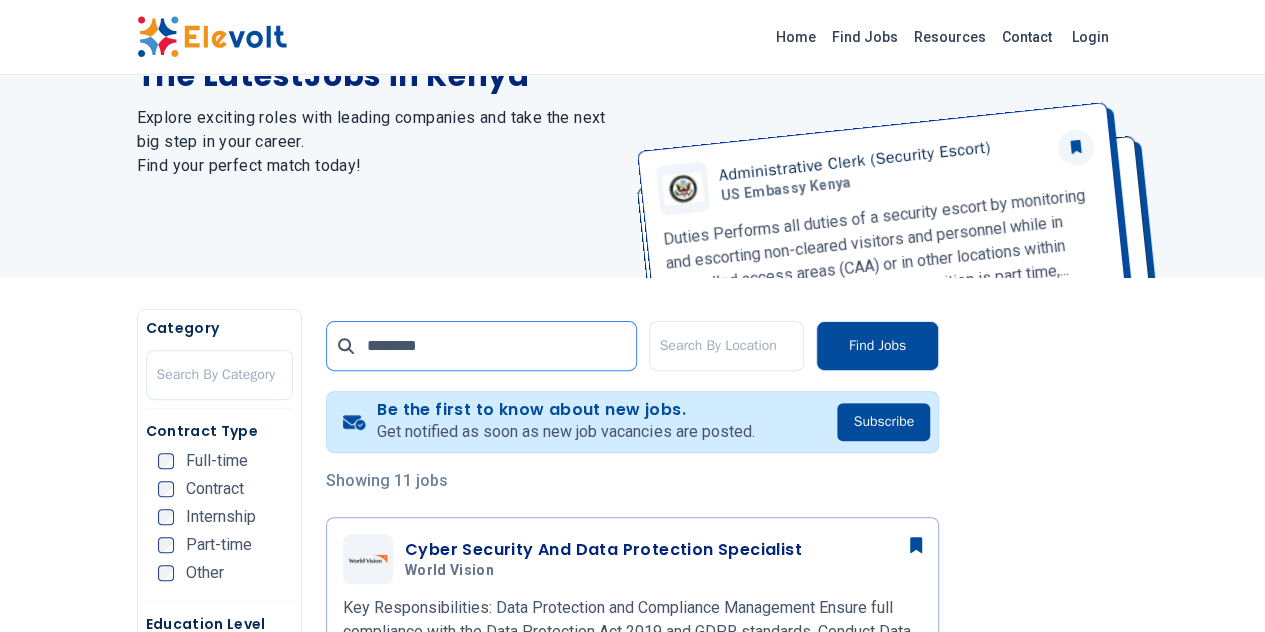 click on "********" at bounding box center (481, 346) 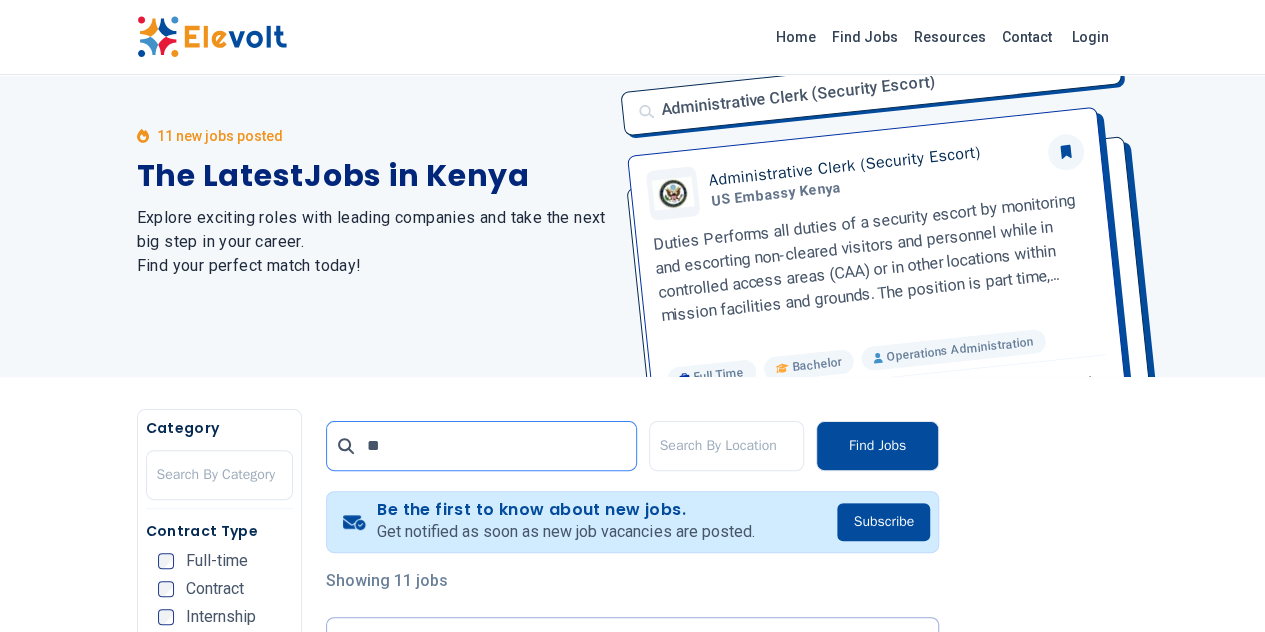 scroll, scrollTop: 0, scrollLeft: 0, axis: both 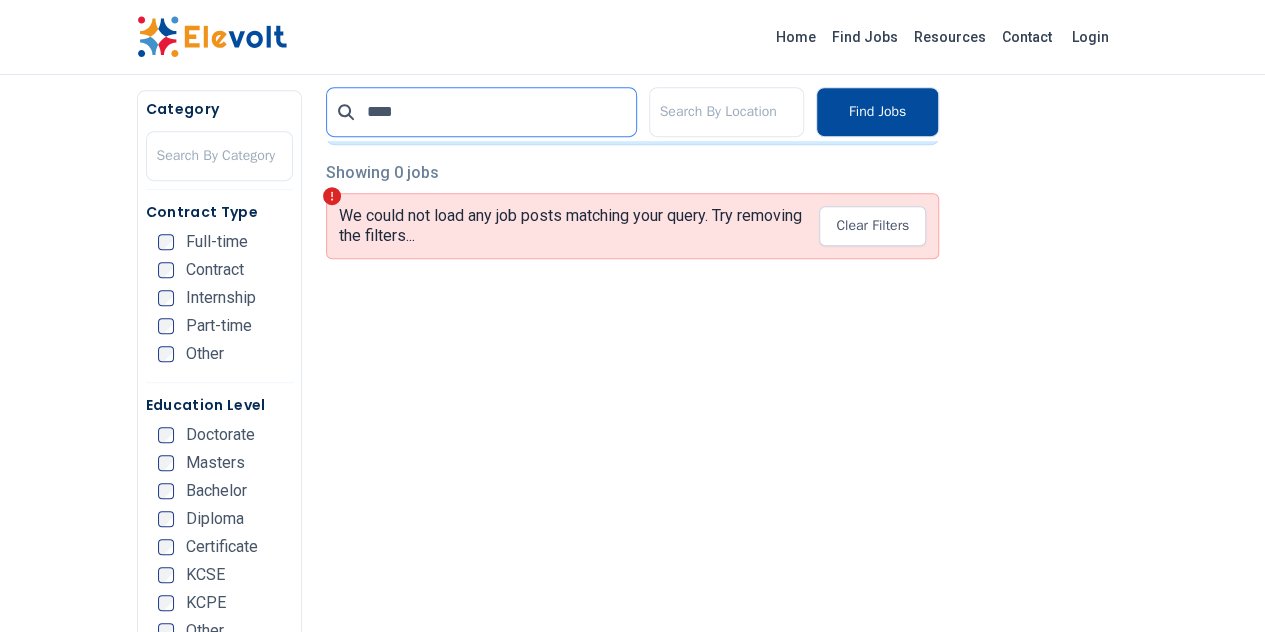 click on "****" at bounding box center [481, 112] 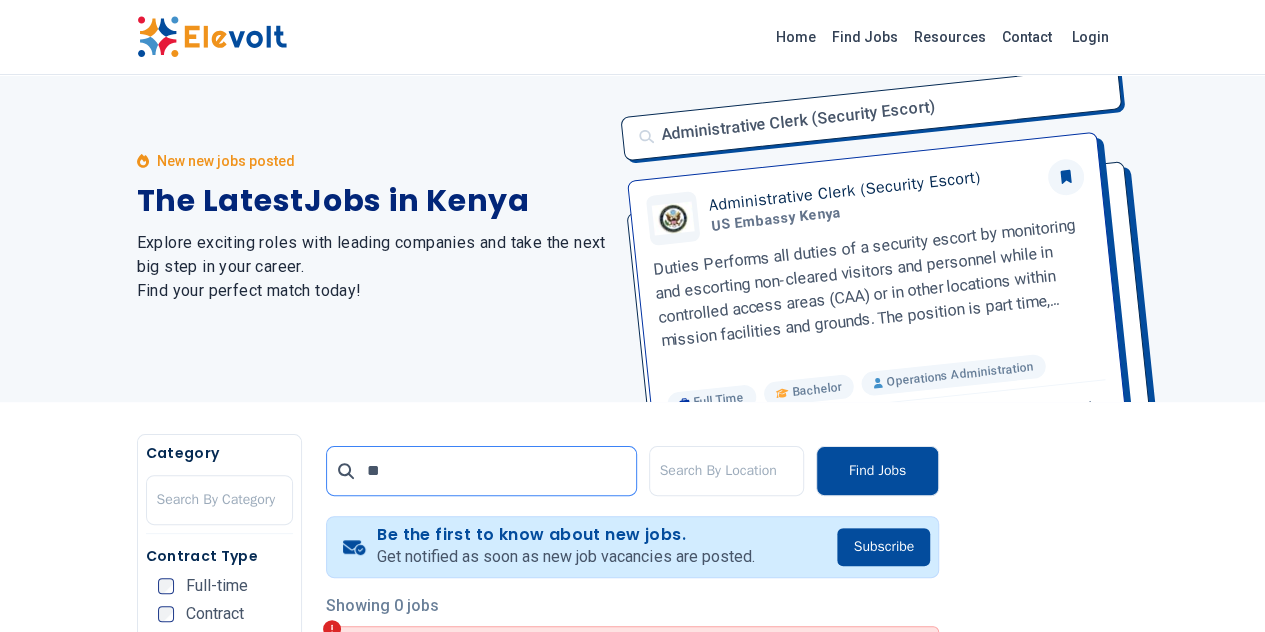 scroll, scrollTop: 0, scrollLeft: 0, axis: both 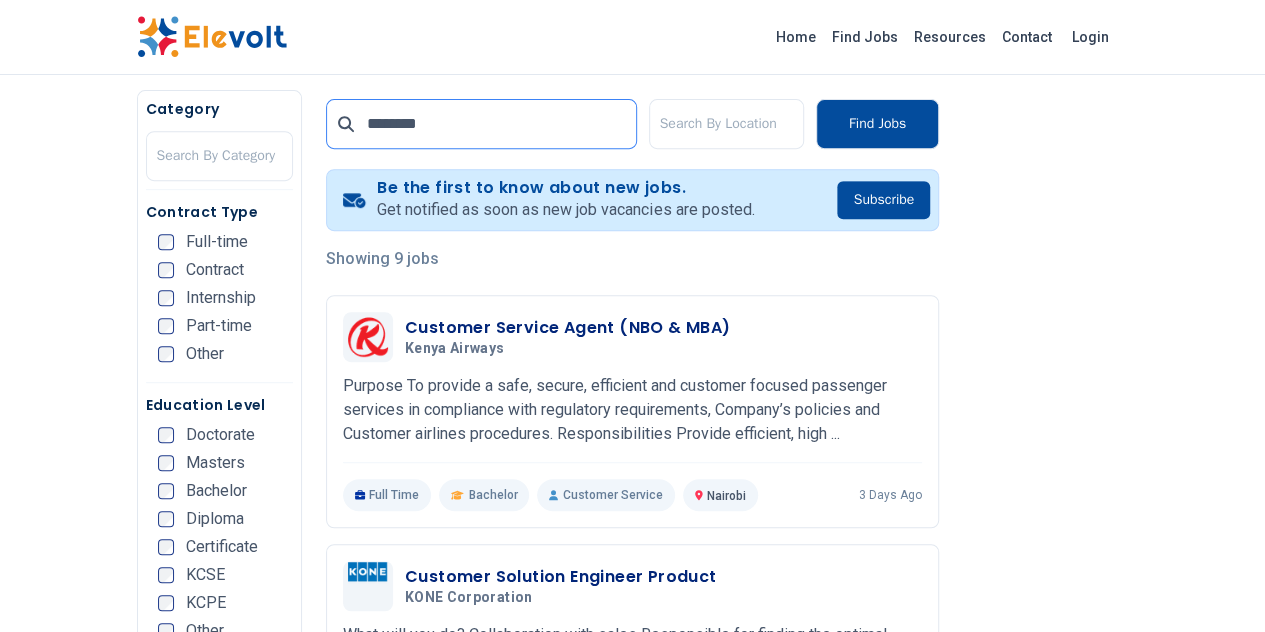 click on "********" at bounding box center [481, 124] 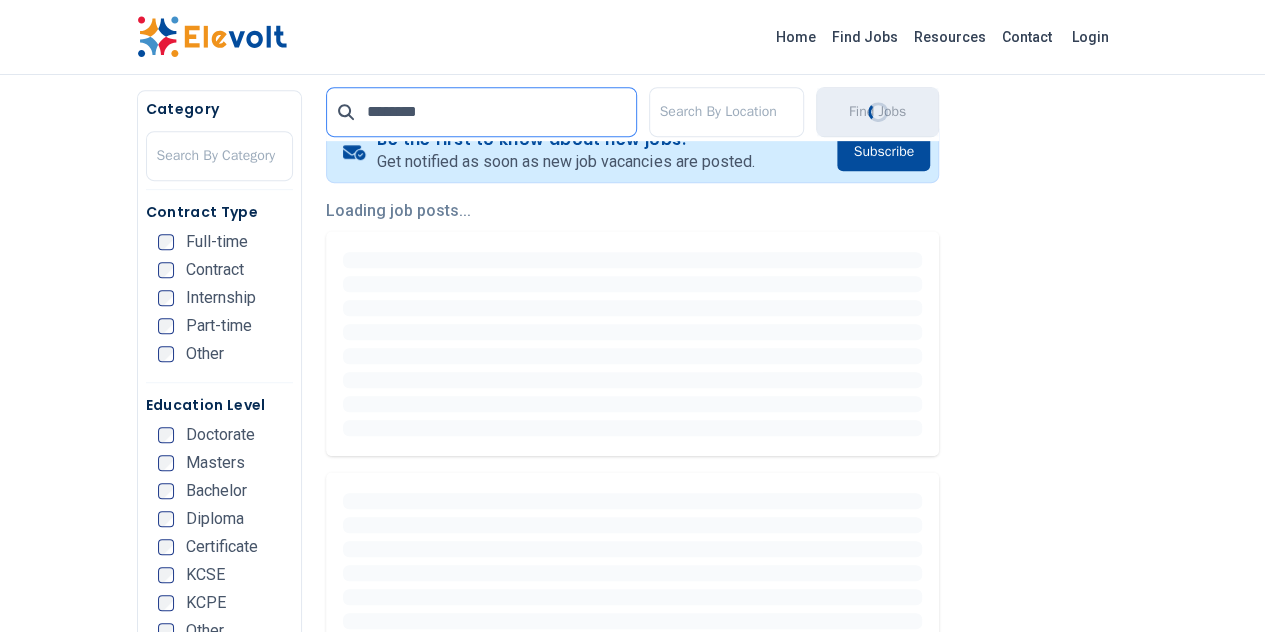 scroll, scrollTop: 433, scrollLeft: 0, axis: vertical 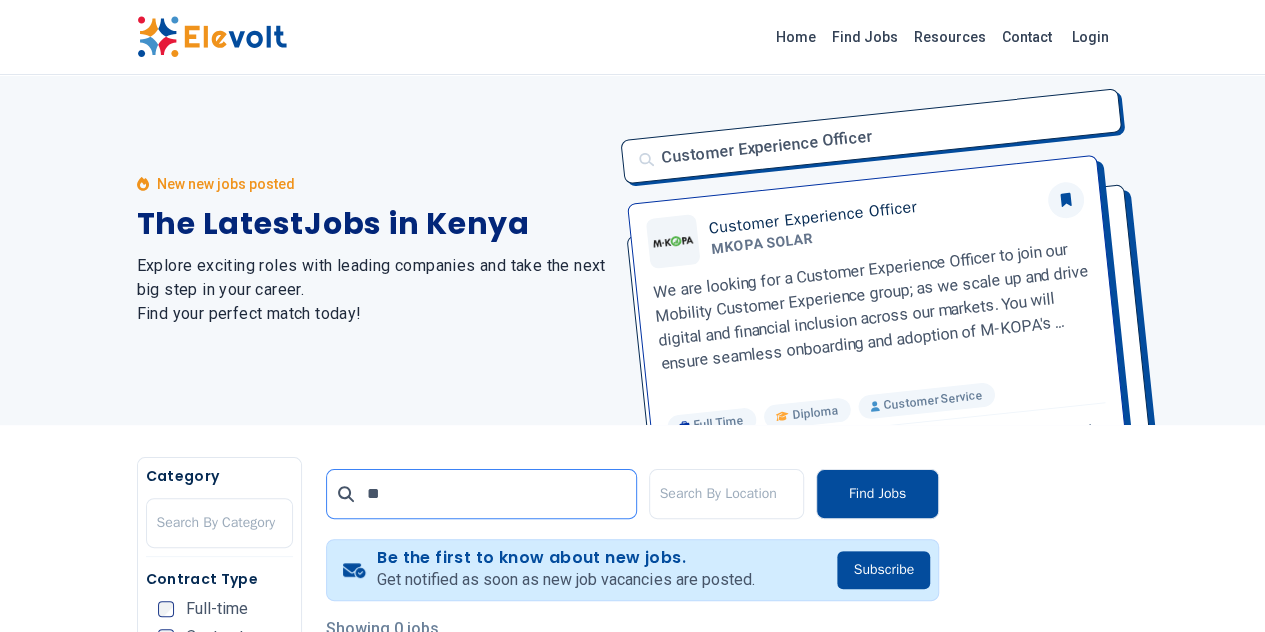type on "*" 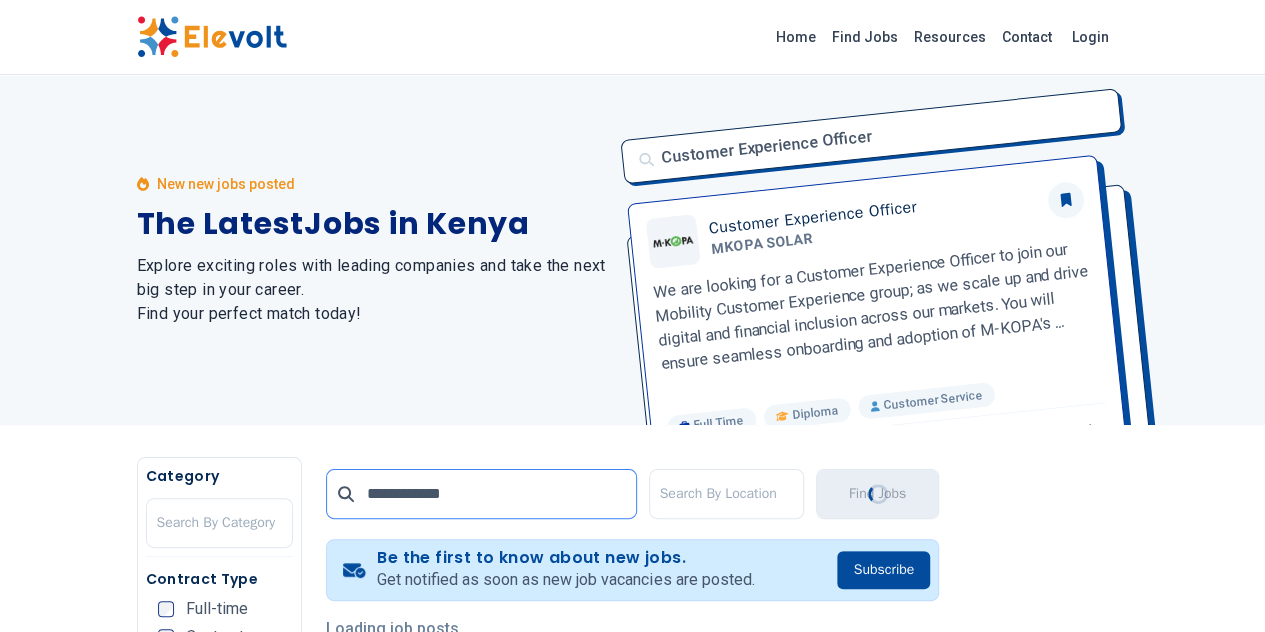 type on "**********" 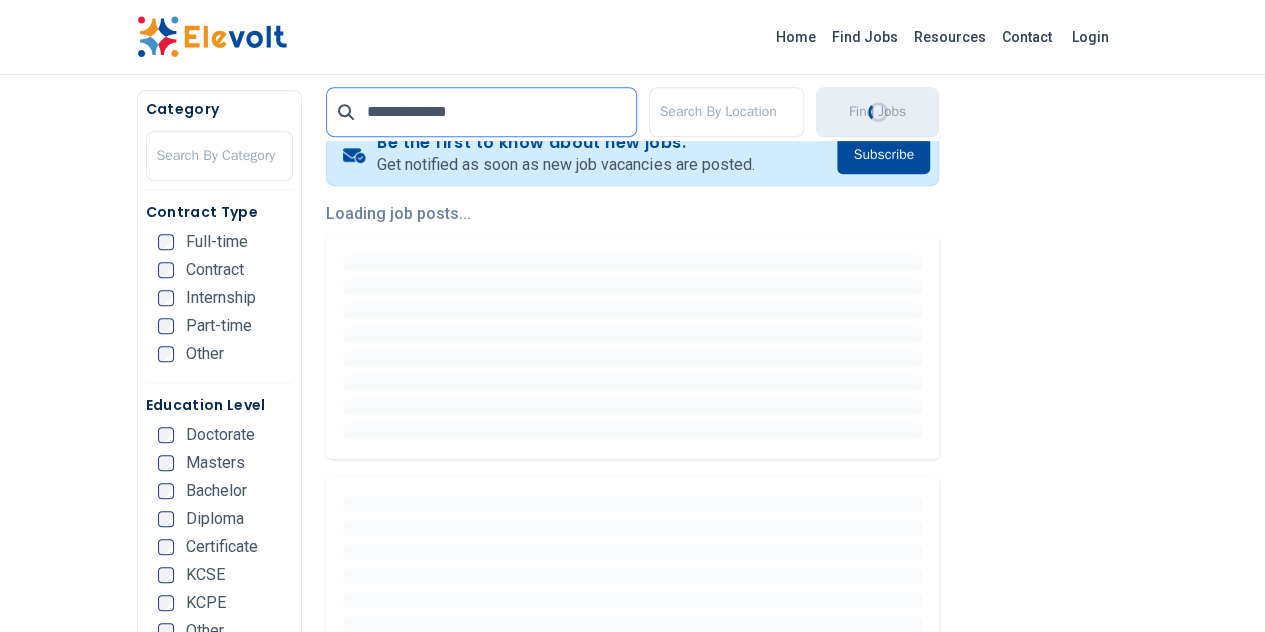 scroll, scrollTop: 416, scrollLeft: 0, axis: vertical 